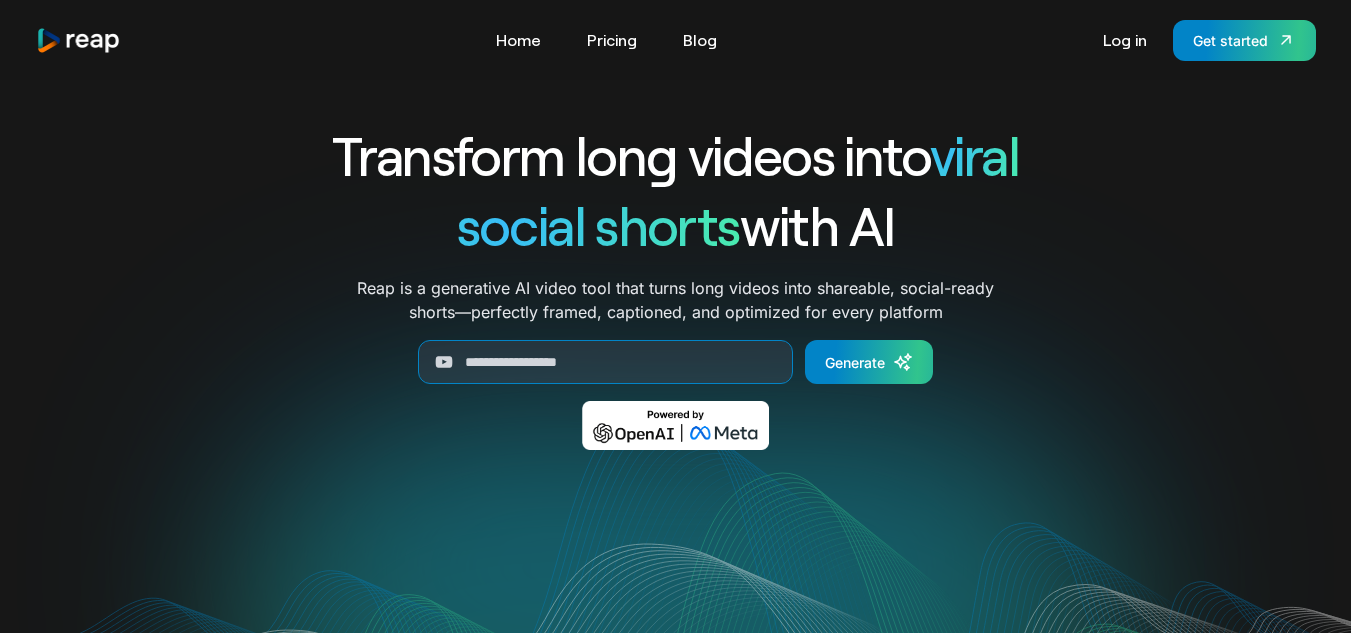 scroll, scrollTop: 0, scrollLeft: 0, axis: both 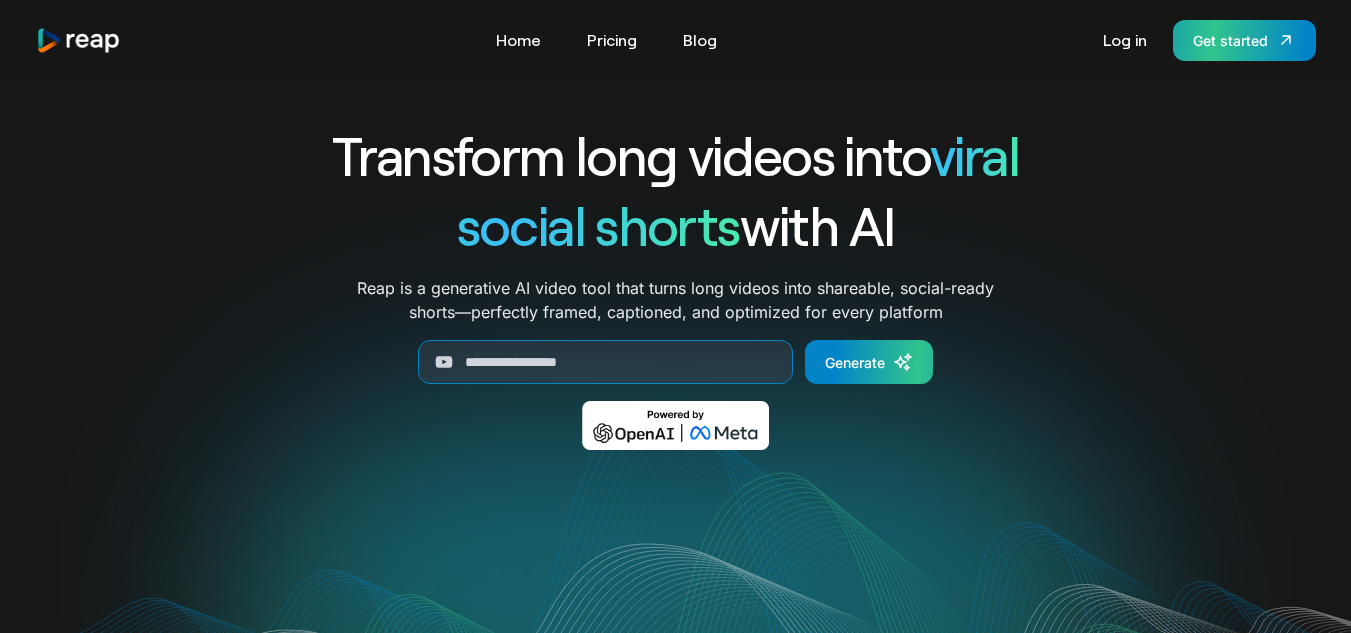 click on "Get started" at bounding box center (1230, 40) 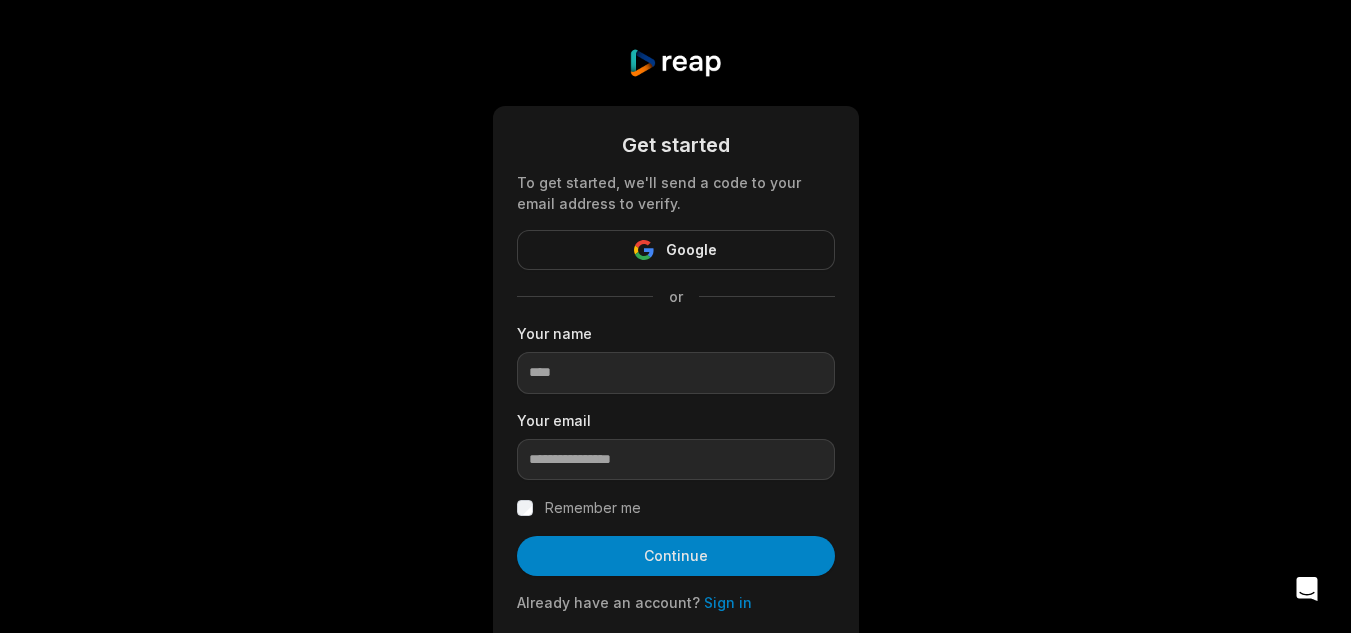 scroll, scrollTop: 0, scrollLeft: 0, axis: both 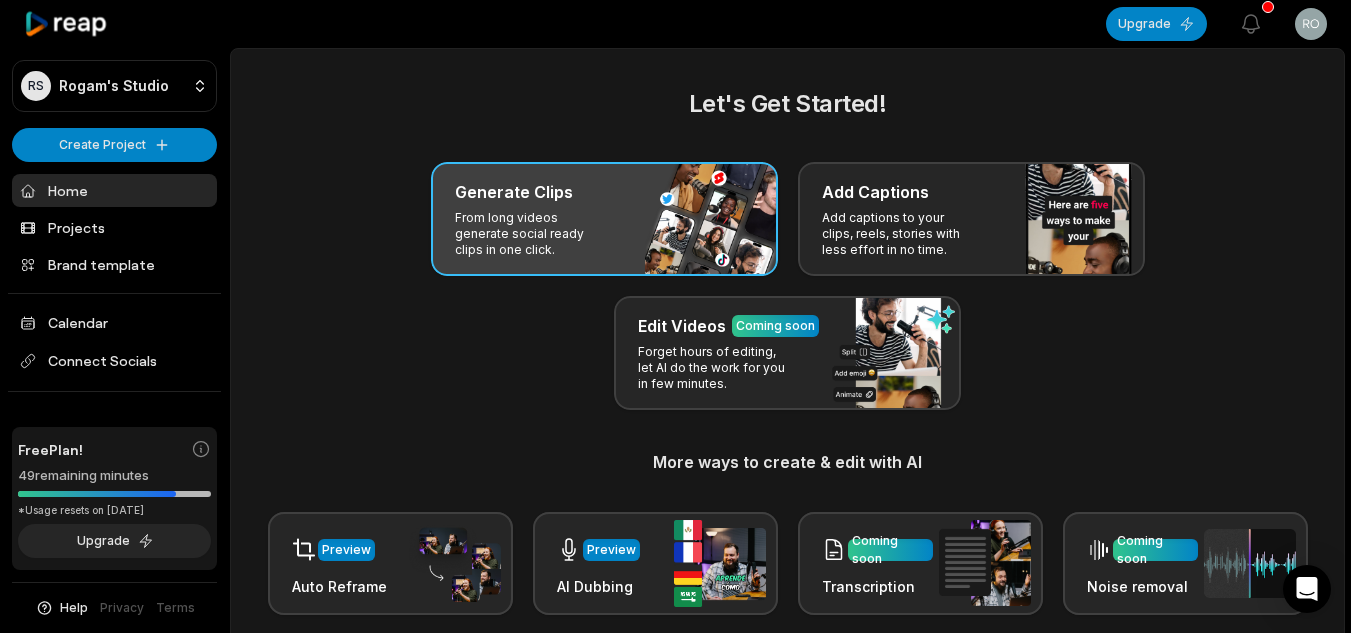 click on "Generate Clips From long videos generate social ready clips in one click." at bounding box center [604, 219] 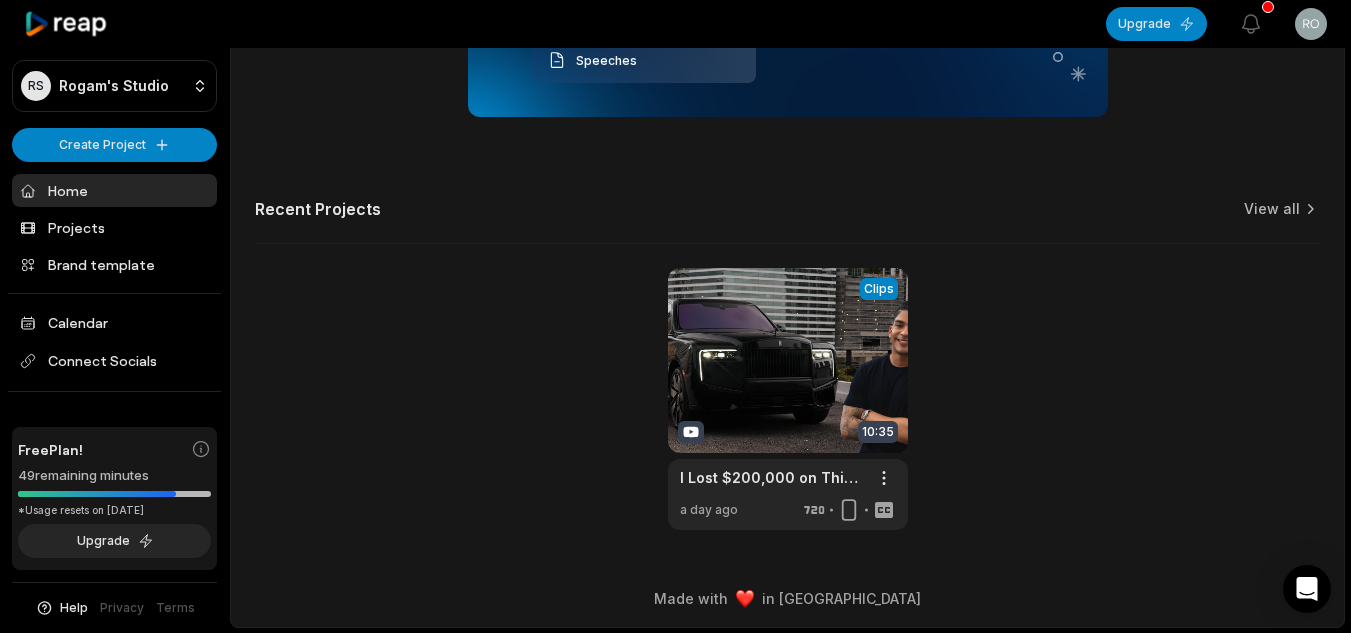 scroll, scrollTop: 501, scrollLeft: 0, axis: vertical 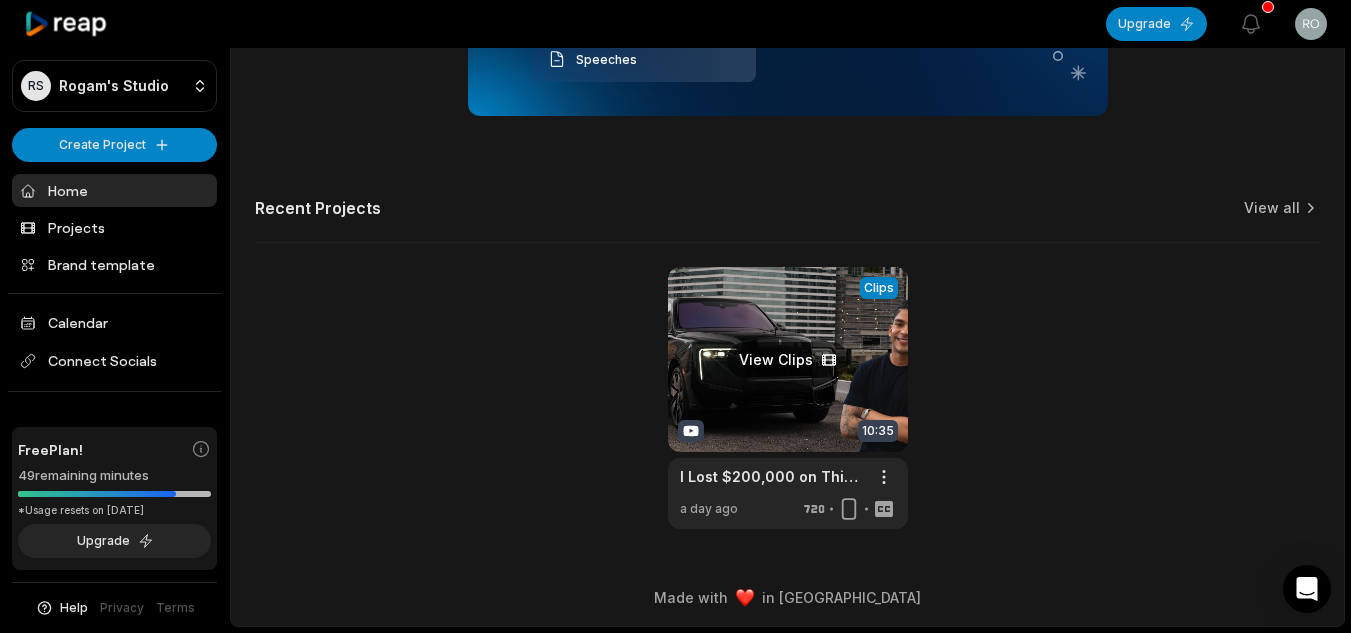 click at bounding box center (788, 398) 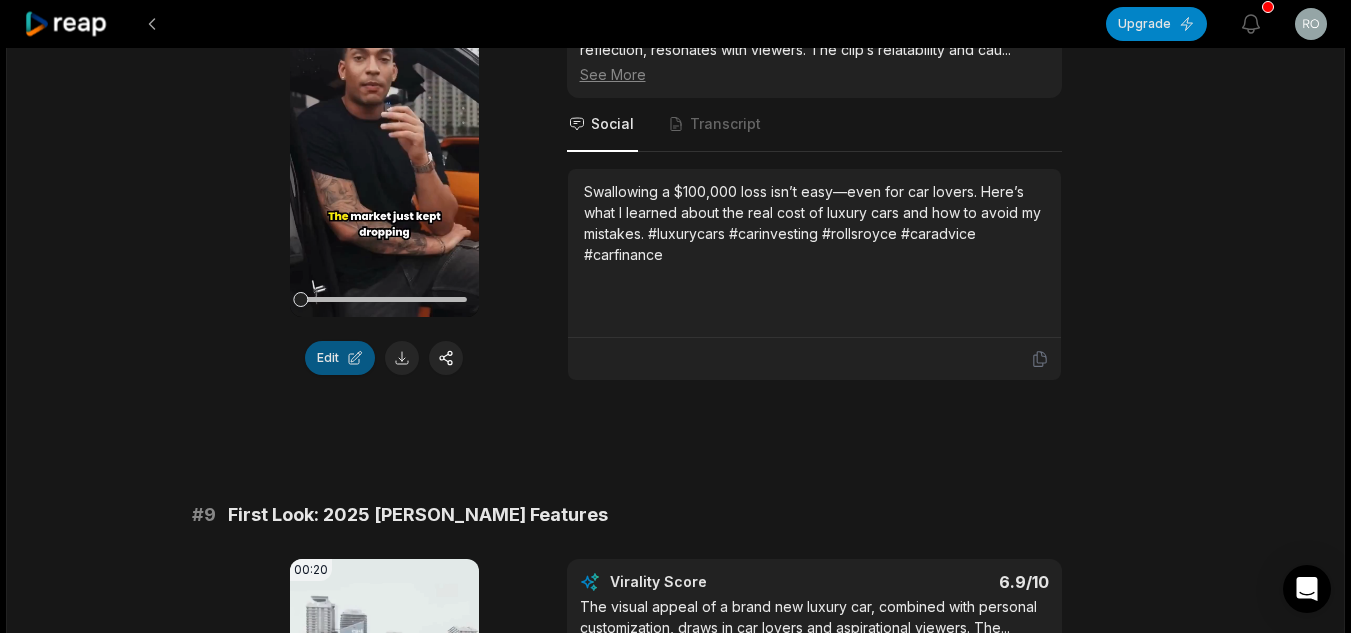 scroll, scrollTop: 4373, scrollLeft: 0, axis: vertical 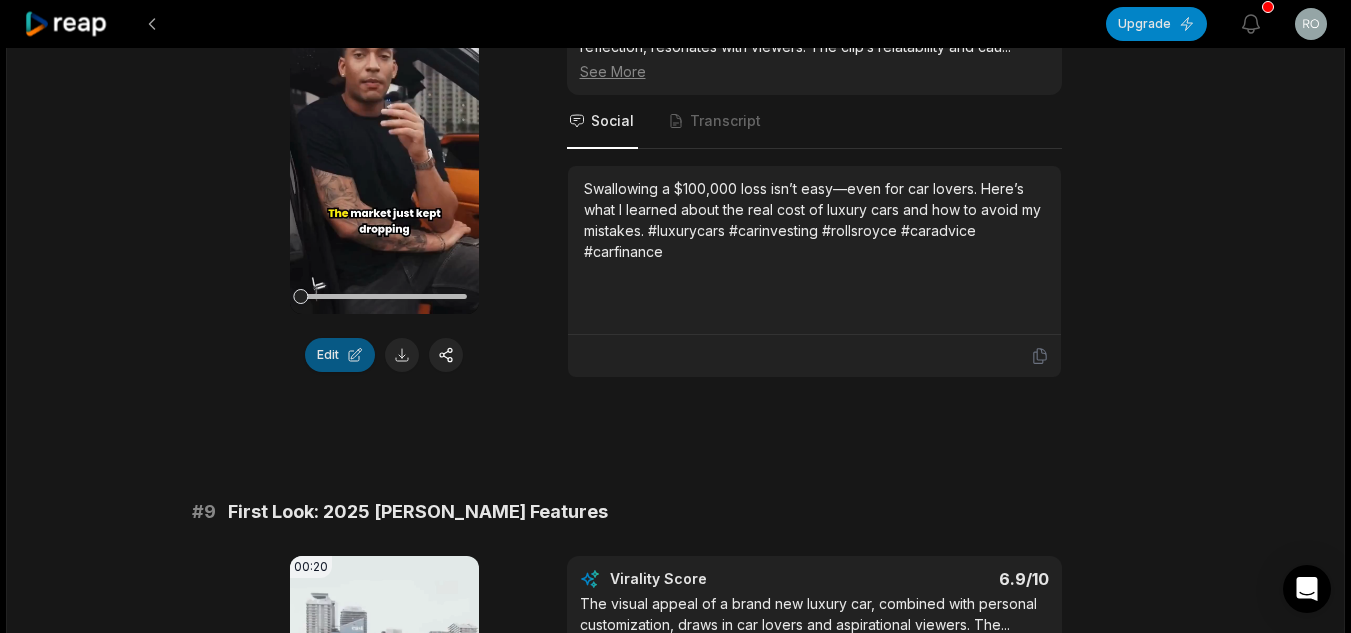 click on "Edit" at bounding box center [340, 355] 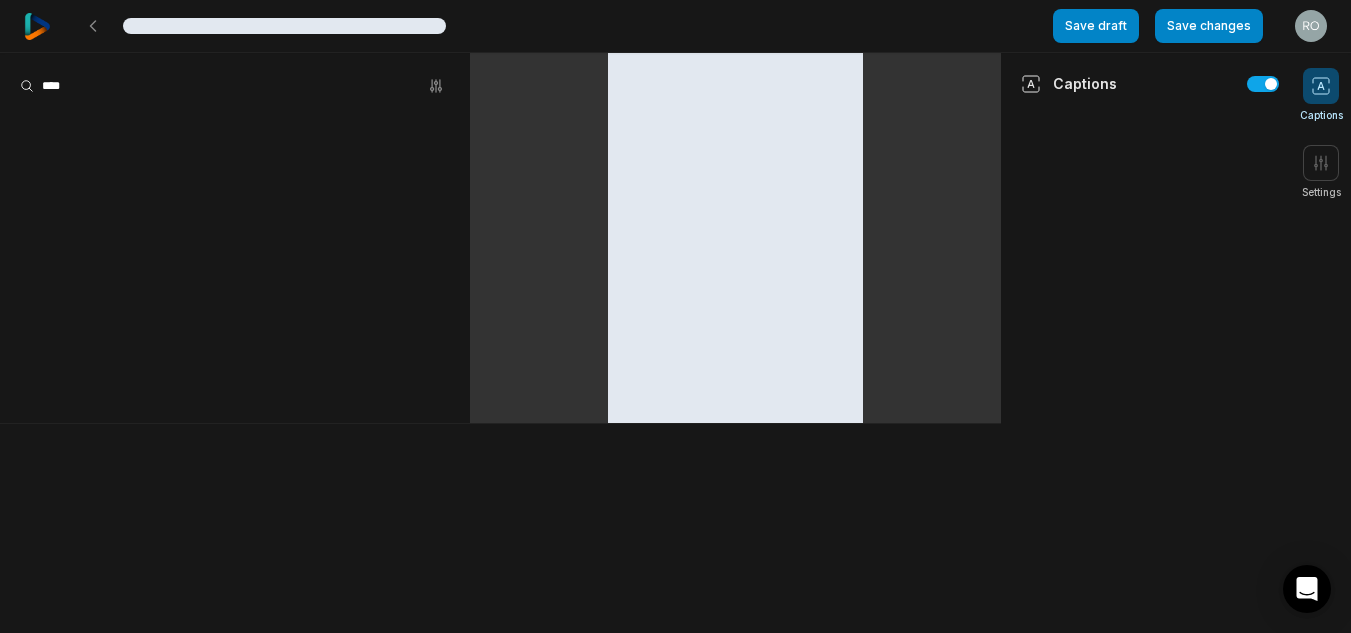 scroll, scrollTop: 0, scrollLeft: 0, axis: both 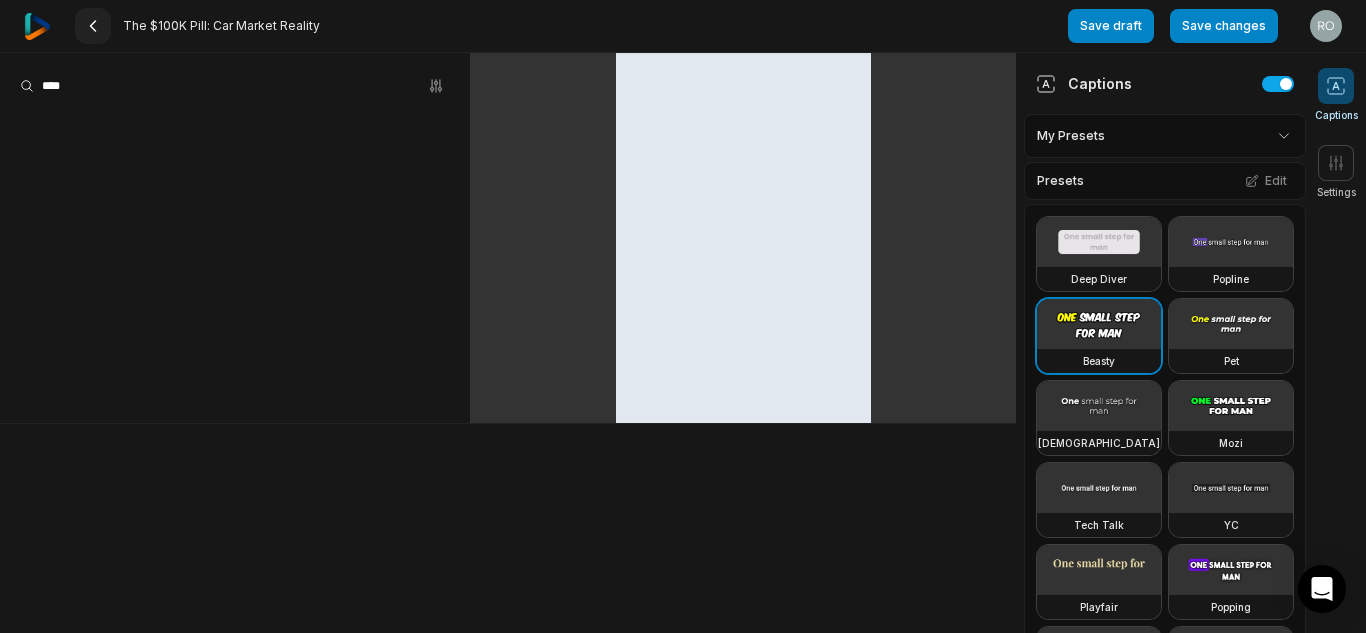 click at bounding box center (93, 26) 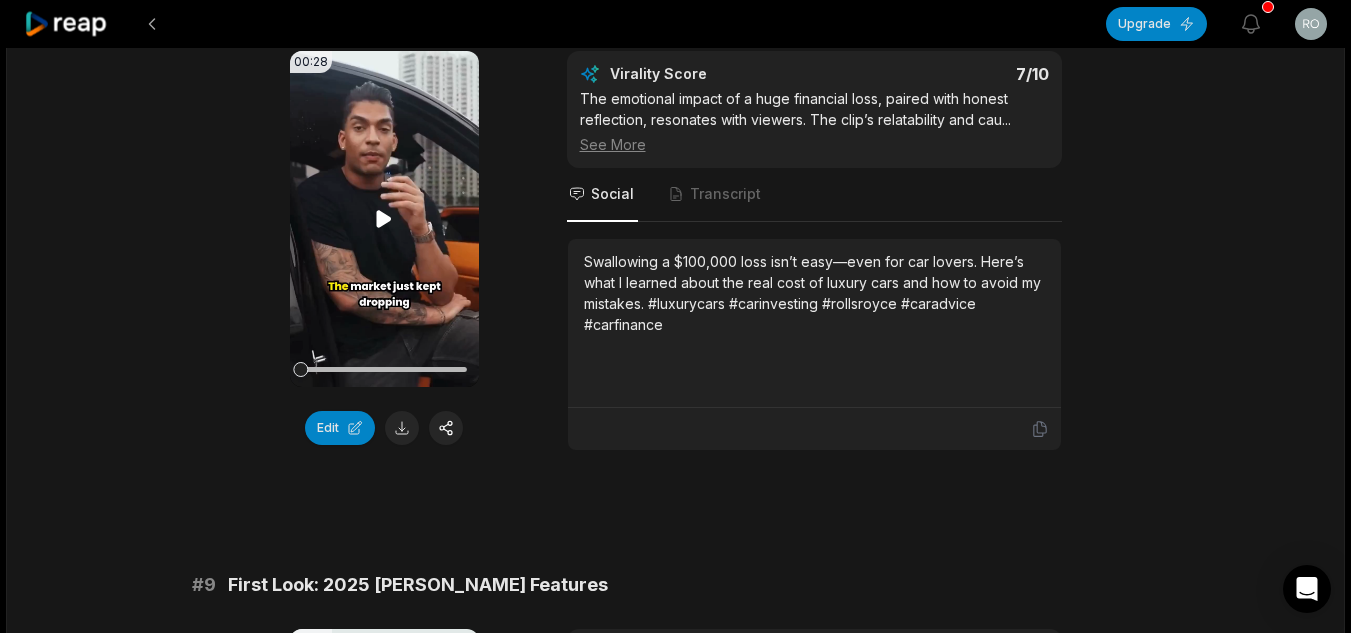 scroll, scrollTop: 4200, scrollLeft: 0, axis: vertical 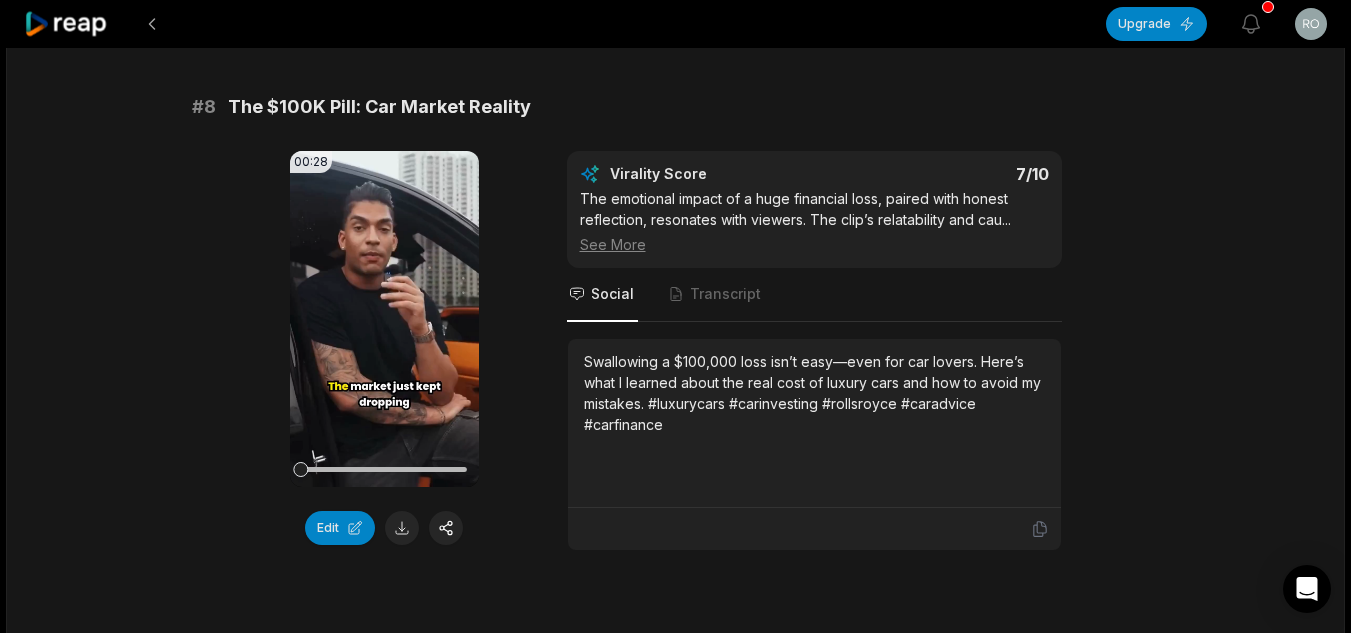 drag, startPoint x: 403, startPoint y: 525, endPoint x: 404, endPoint y: 512, distance: 13.038404 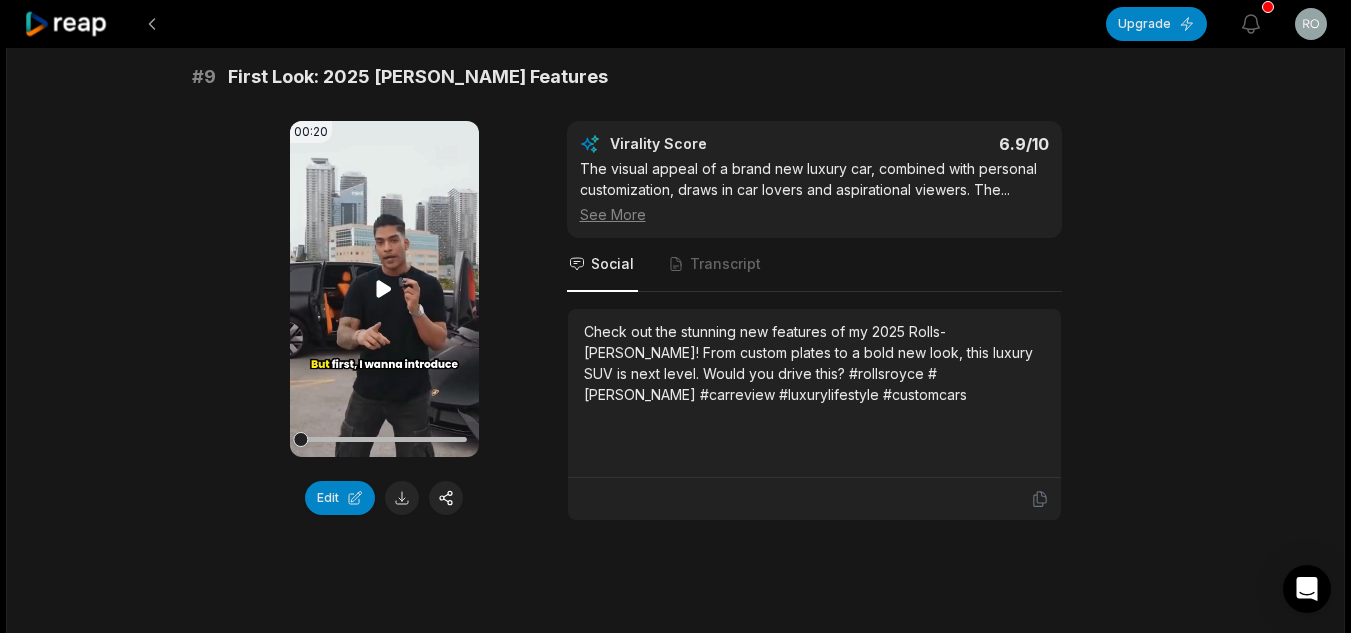 scroll, scrollTop: 4900, scrollLeft: 0, axis: vertical 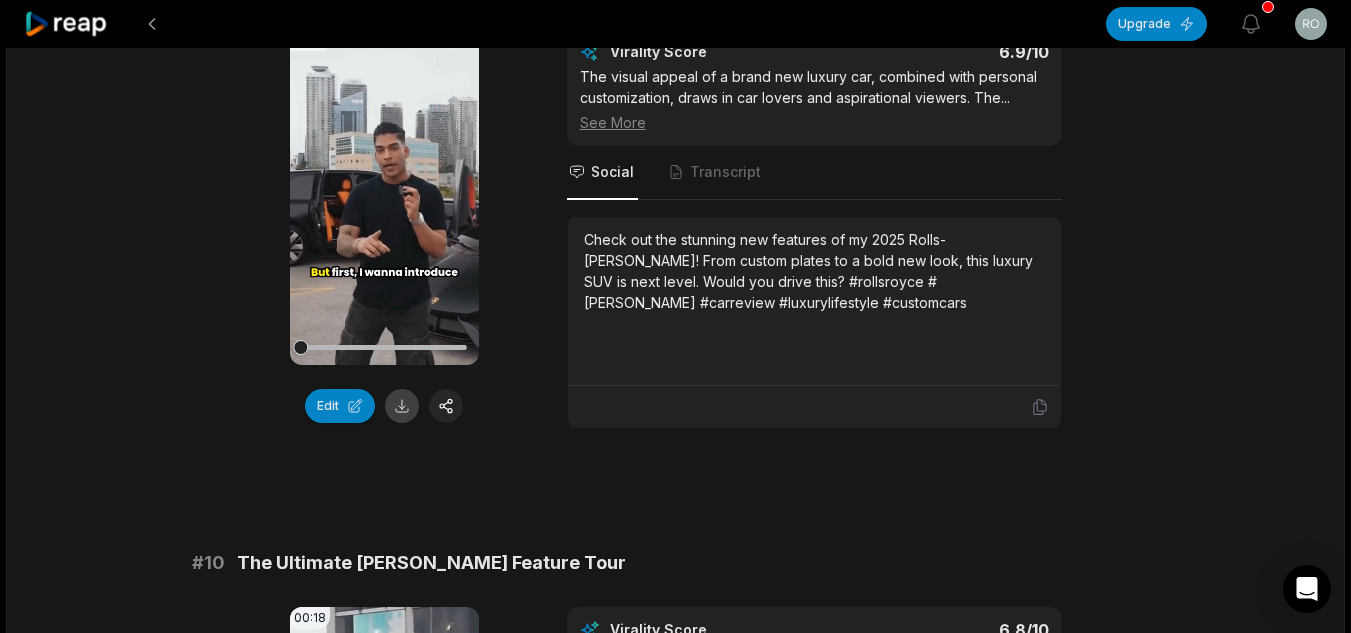click at bounding box center (402, 406) 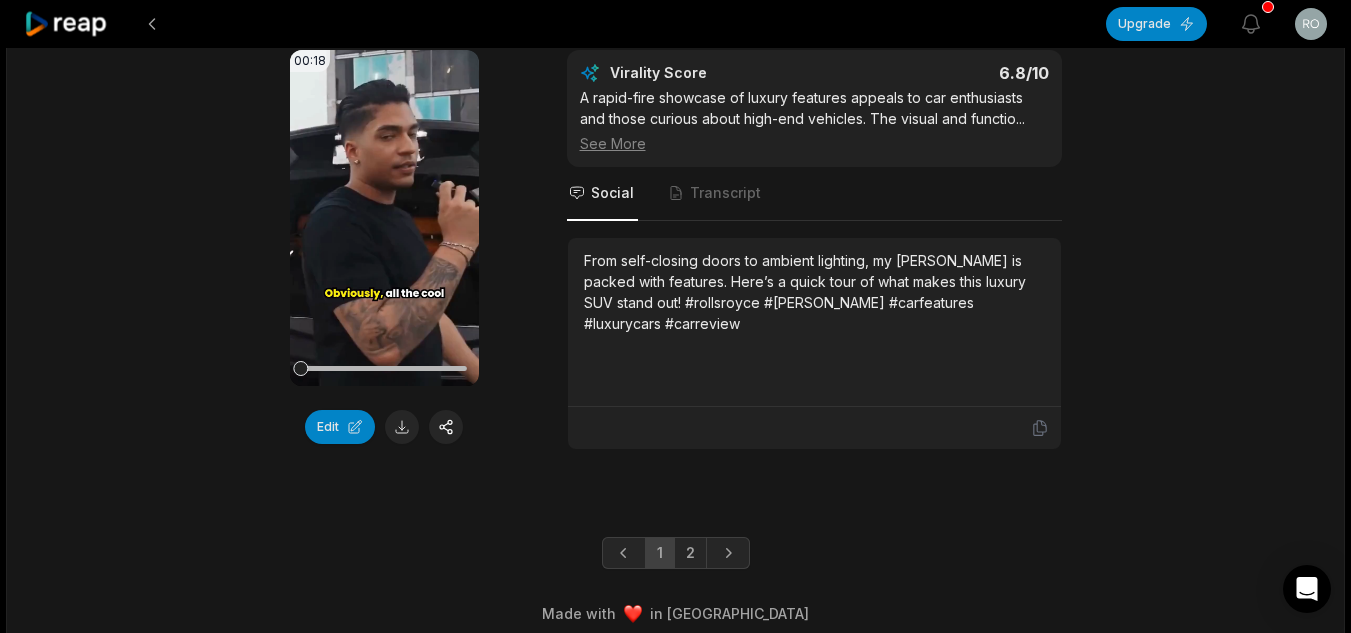 scroll, scrollTop: 5473, scrollLeft: 0, axis: vertical 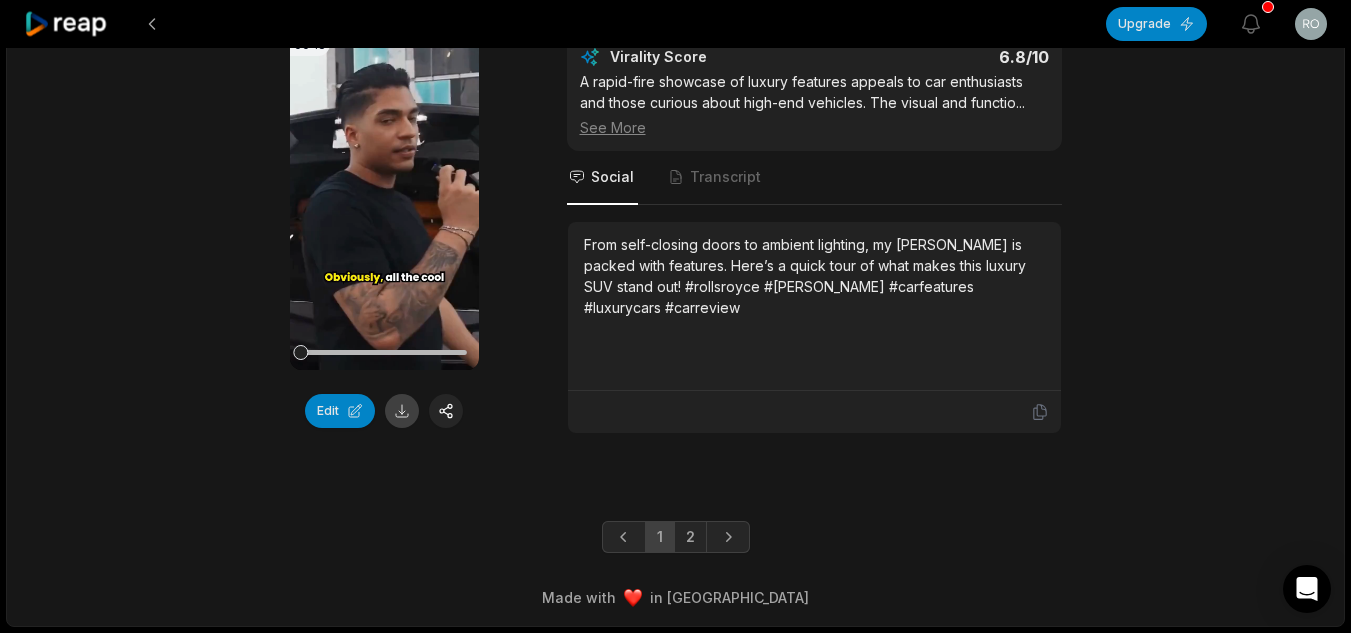 click at bounding box center (402, 411) 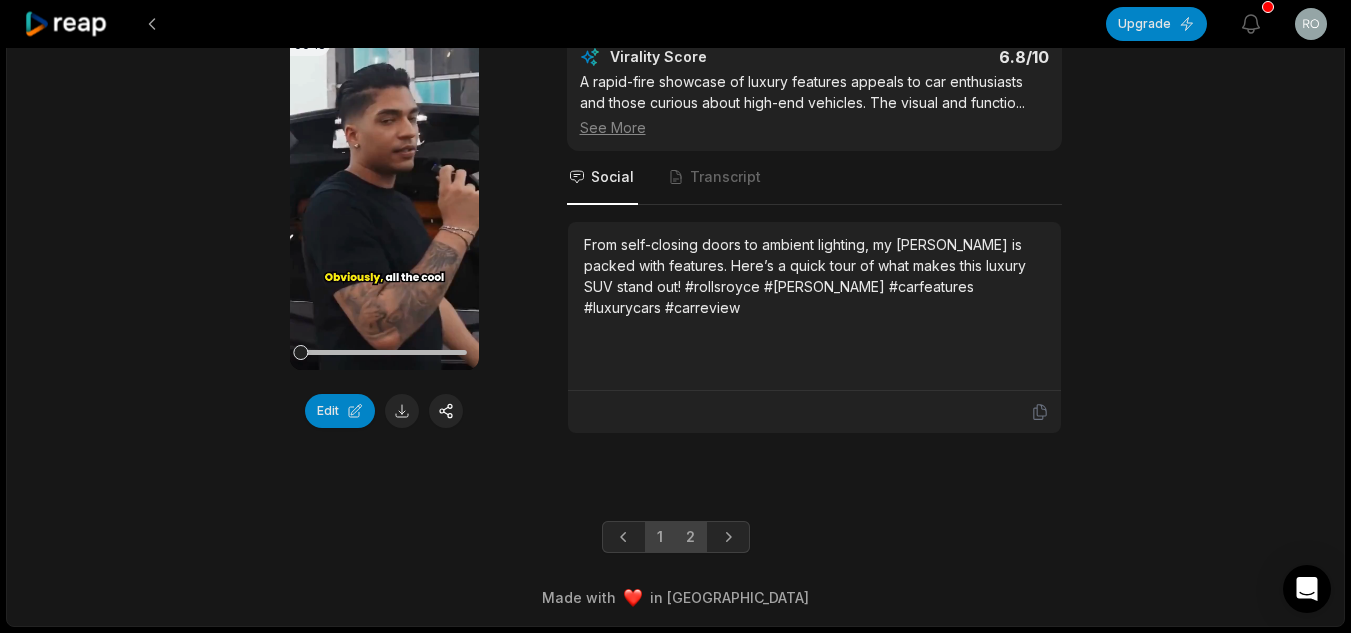 click on "2" at bounding box center [690, 537] 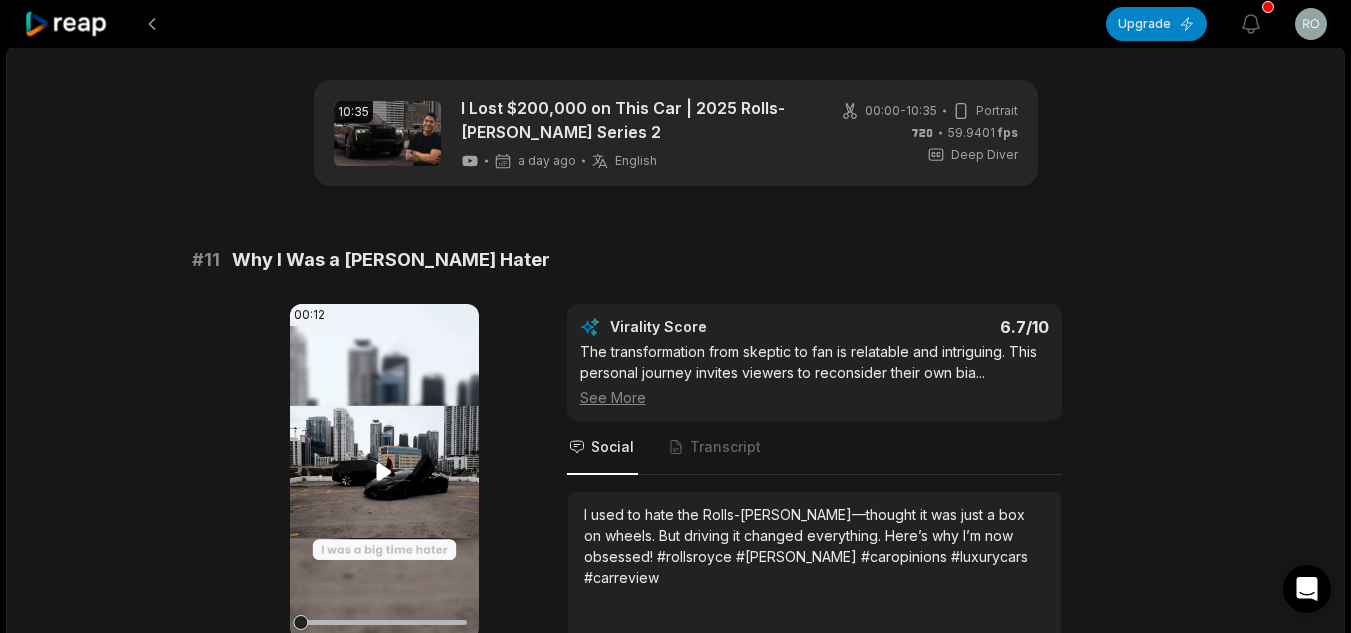 scroll, scrollTop: 0, scrollLeft: 0, axis: both 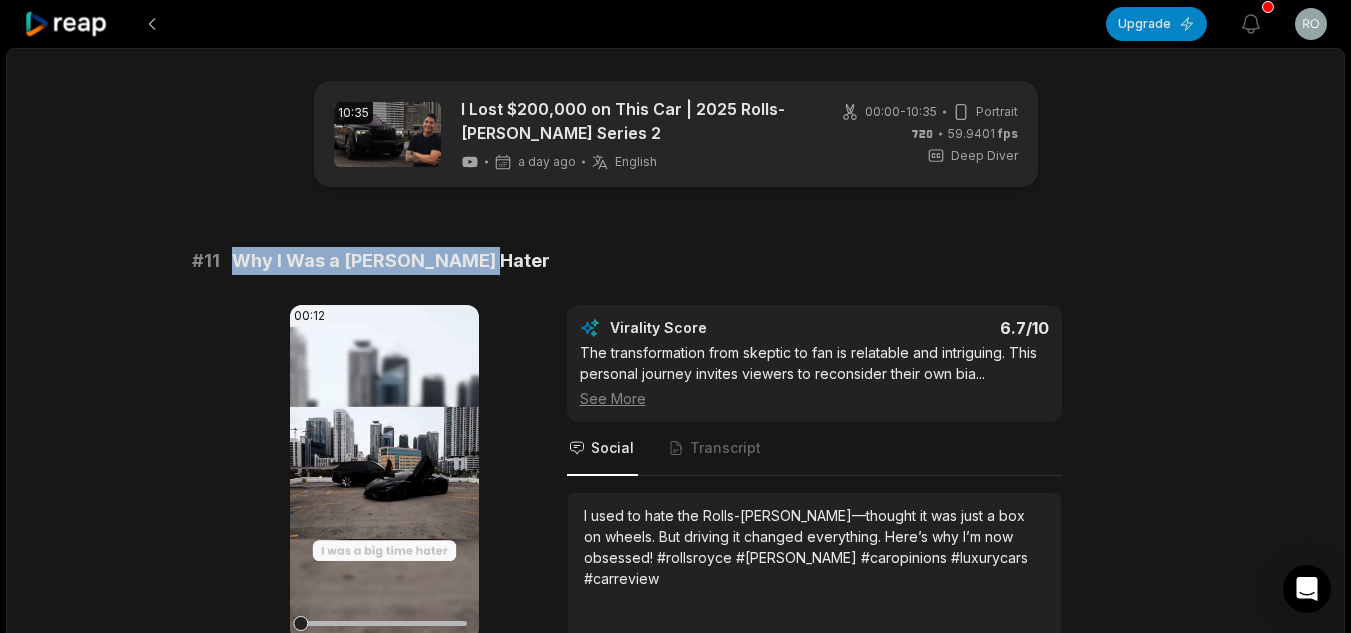 drag, startPoint x: 465, startPoint y: 247, endPoint x: 222, endPoint y: 266, distance: 243.74167 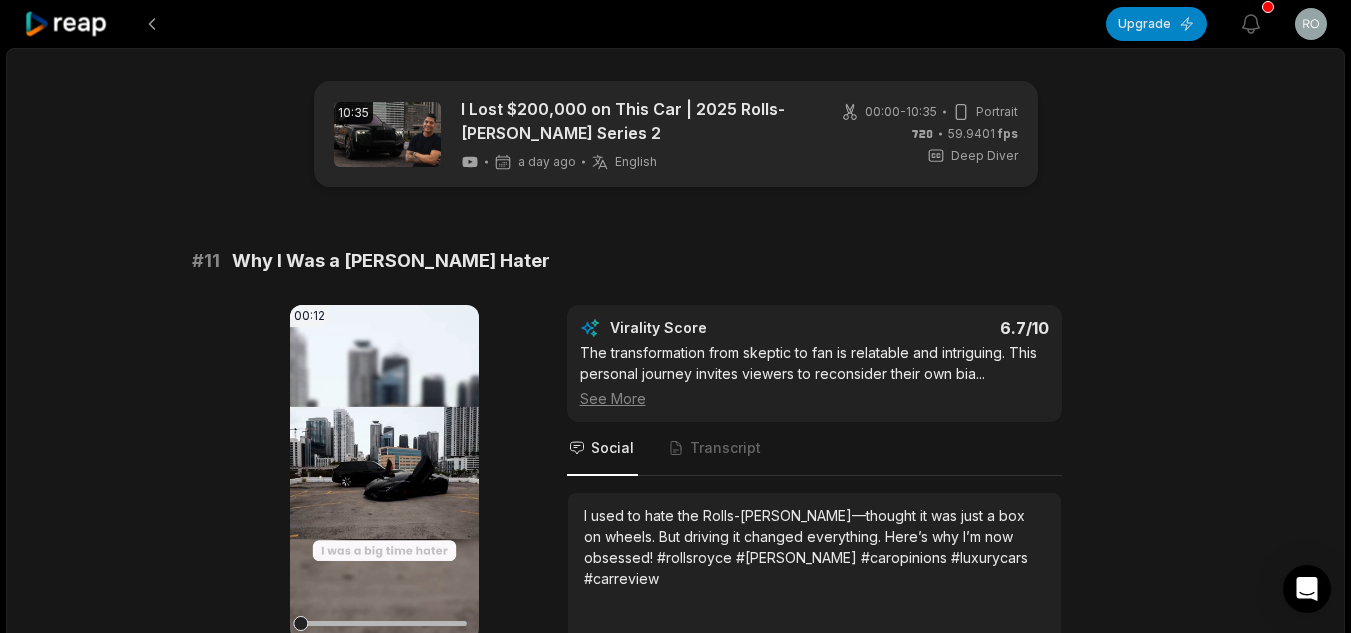 scroll, scrollTop: 0, scrollLeft: 0, axis: both 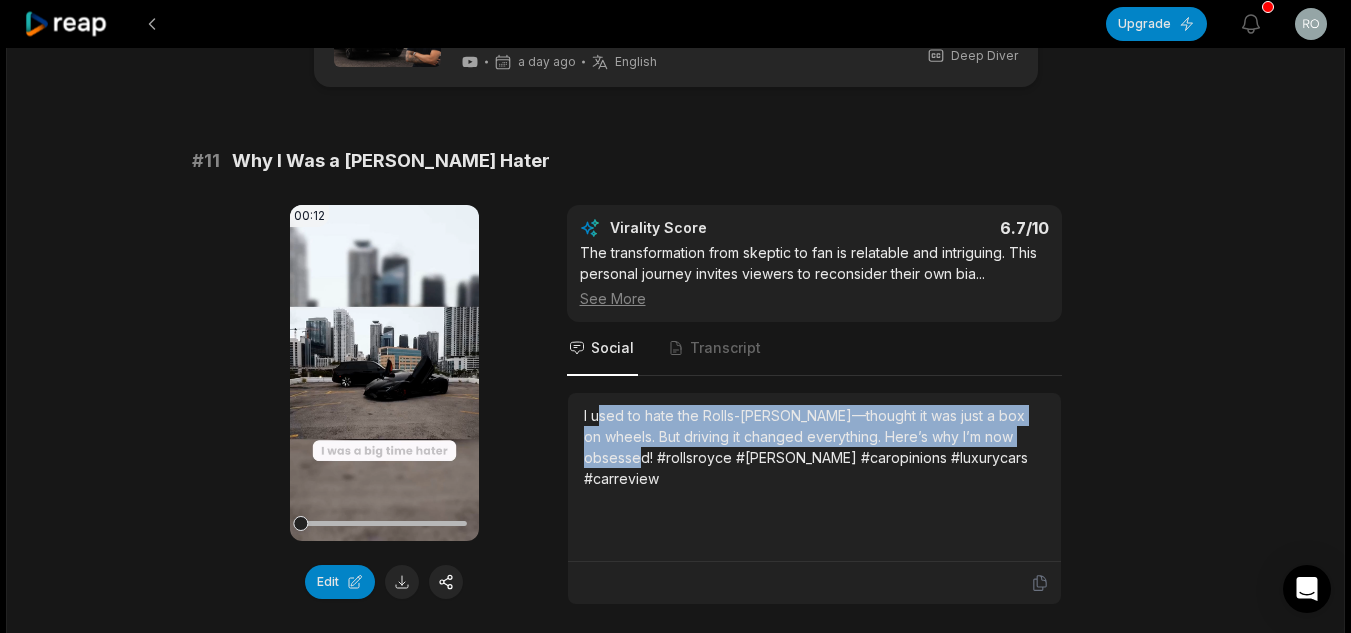 drag, startPoint x: 630, startPoint y: 446, endPoint x: 597, endPoint y: 409, distance: 49.57822 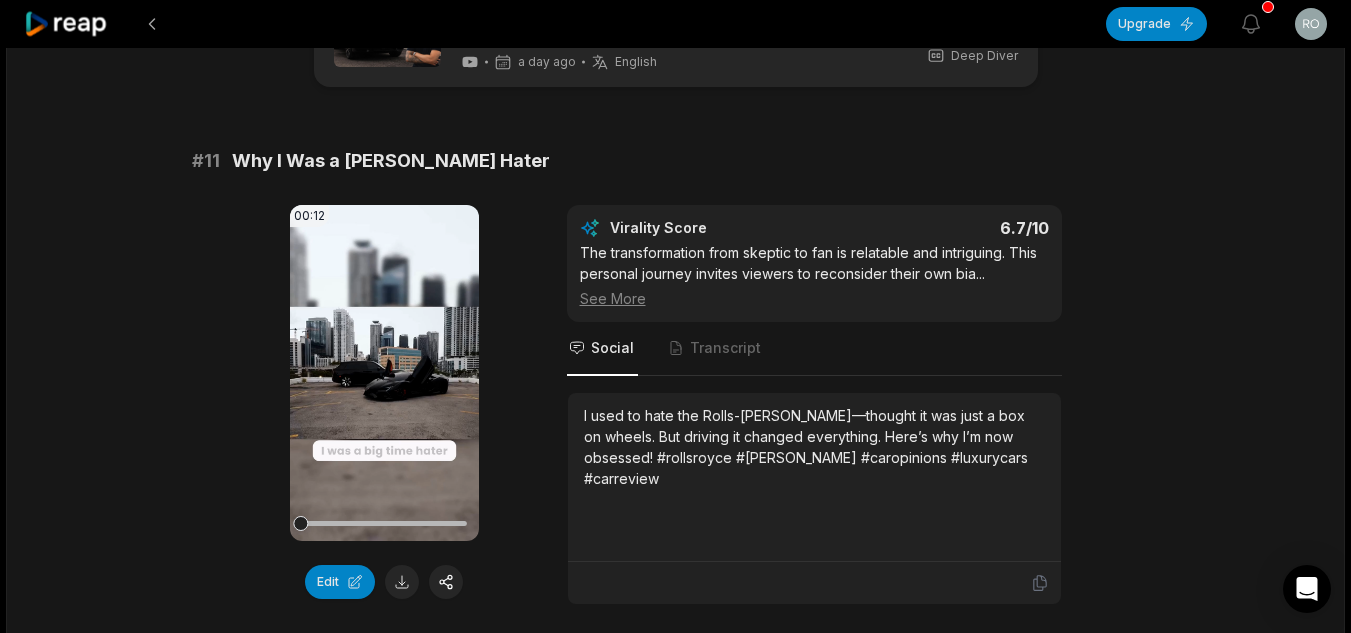 click on "I used to hate the Rolls-[PERSON_NAME]—thought it was just a box on wheels. But driving it changed everything. Here’s why I’m now obsessed! #rollsroyce #[PERSON_NAME] #caropinions #luxurycars #carreview" at bounding box center (814, 447) 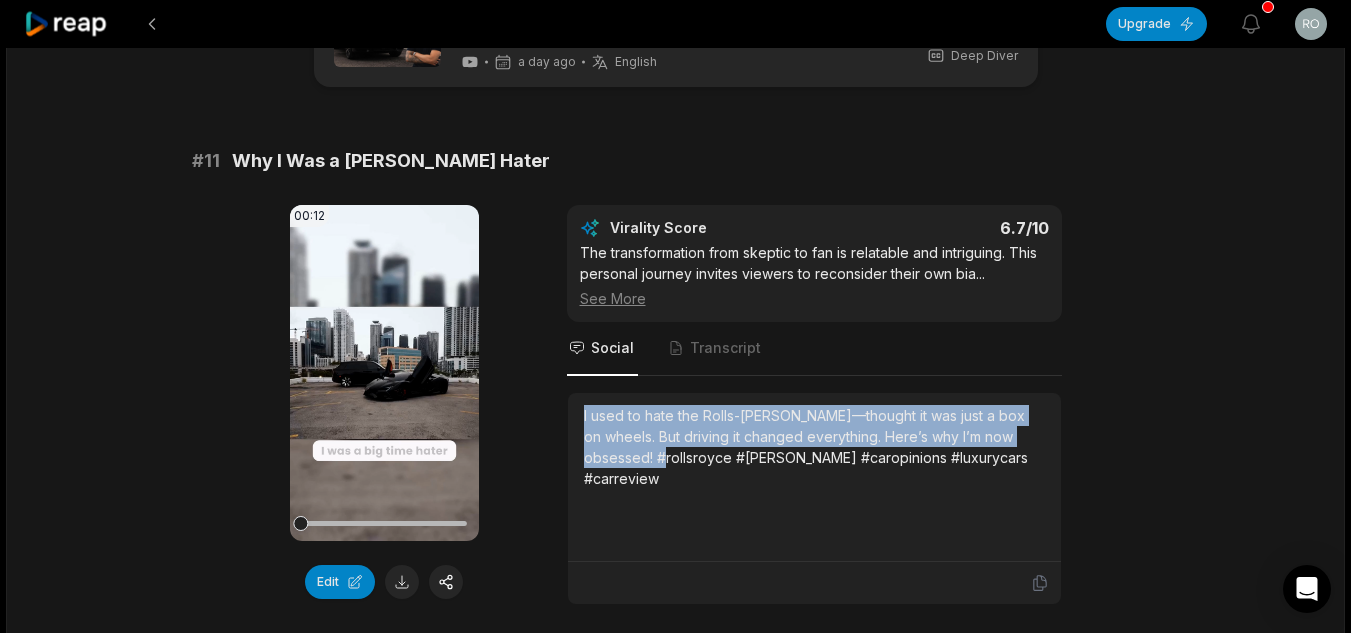 drag, startPoint x: 653, startPoint y: 456, endPoint x: 580, endPoint y: 406, distance: 88.481636 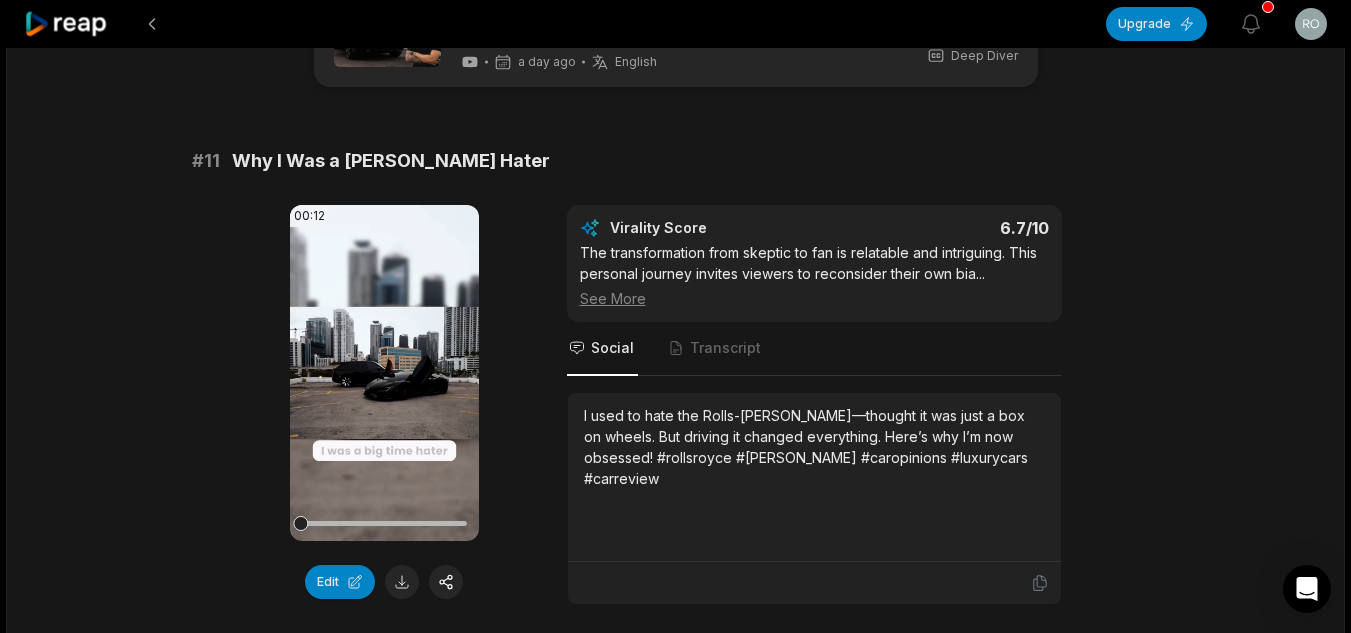 click on "I used to hate the Rolls-[PERSON_NAME]—thought it was just a box on wheels. But driving it changed everything. Here’s why I’m now obsessed! #rollsroyce #[PERSON_NAME] #caropinions #luxurycars #carreview" at bounding box center (814, 477) 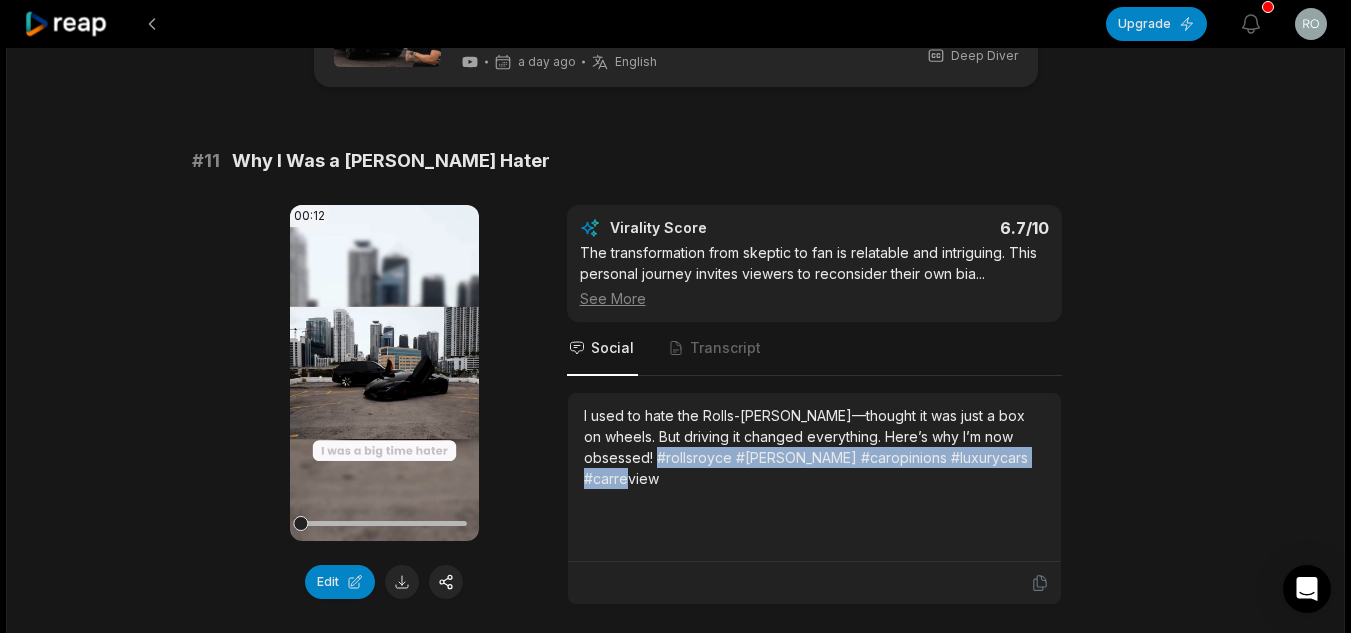 drag, startPoint x: 653, startPoint y: 459, endPoint x: 1078, endPoint y: 455, distance: 425.01883 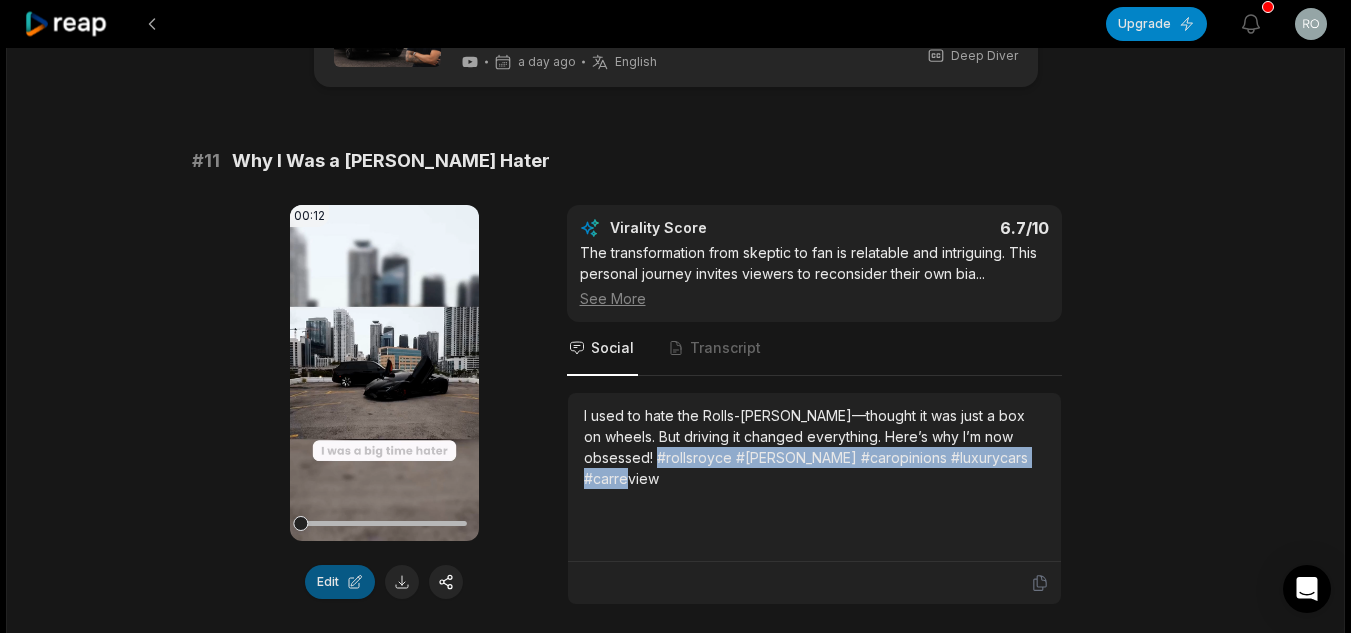 click on "Edit" at bounding box center [340, 582] 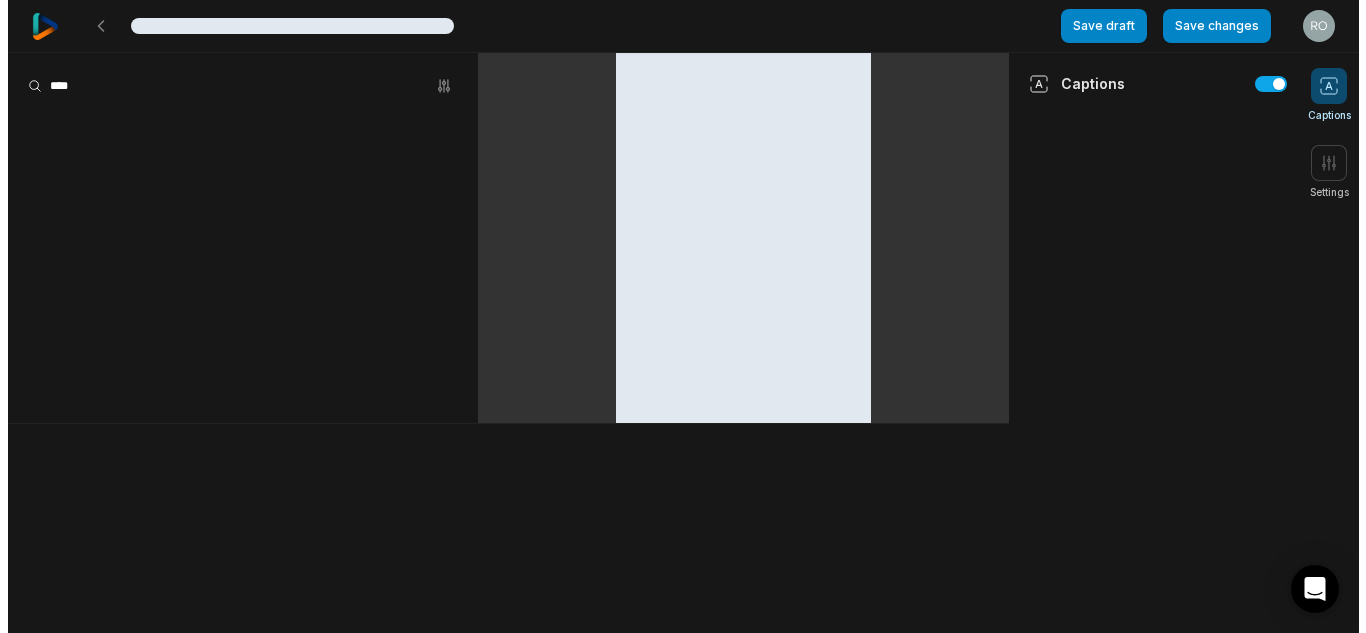 scroll, scrollTop: 0, scrollLeft: 0, axis: both 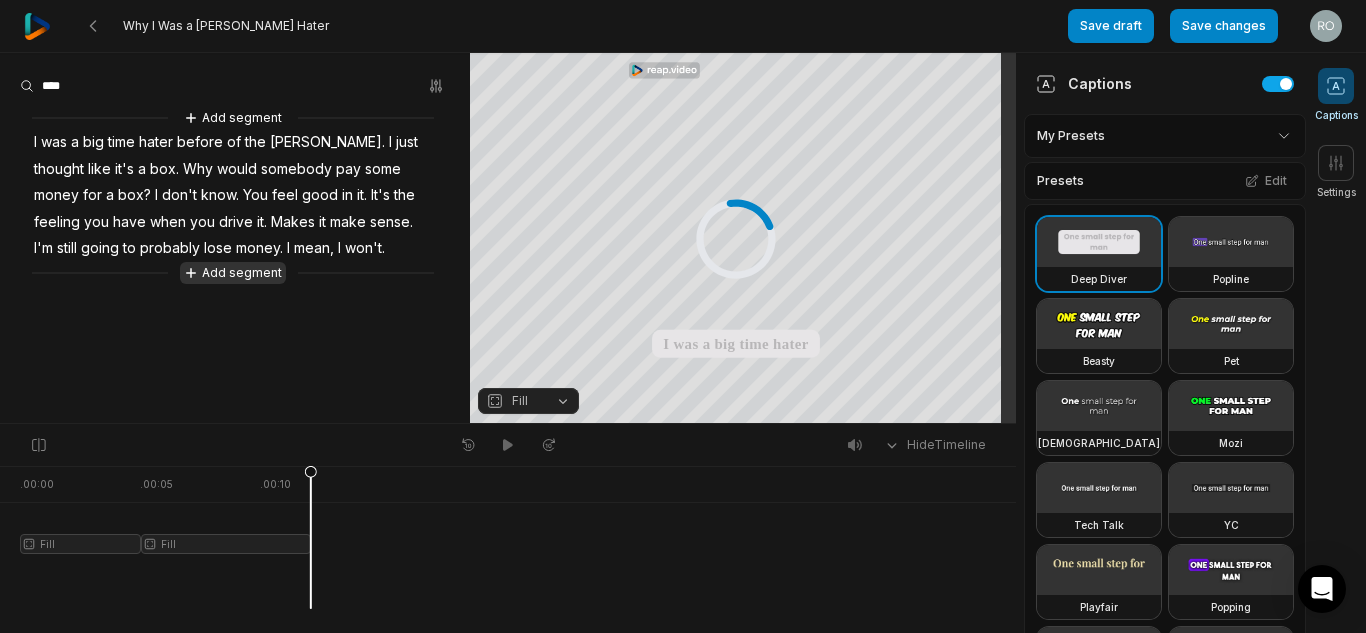 click on "Add segment" at bounding box center (233, 273) 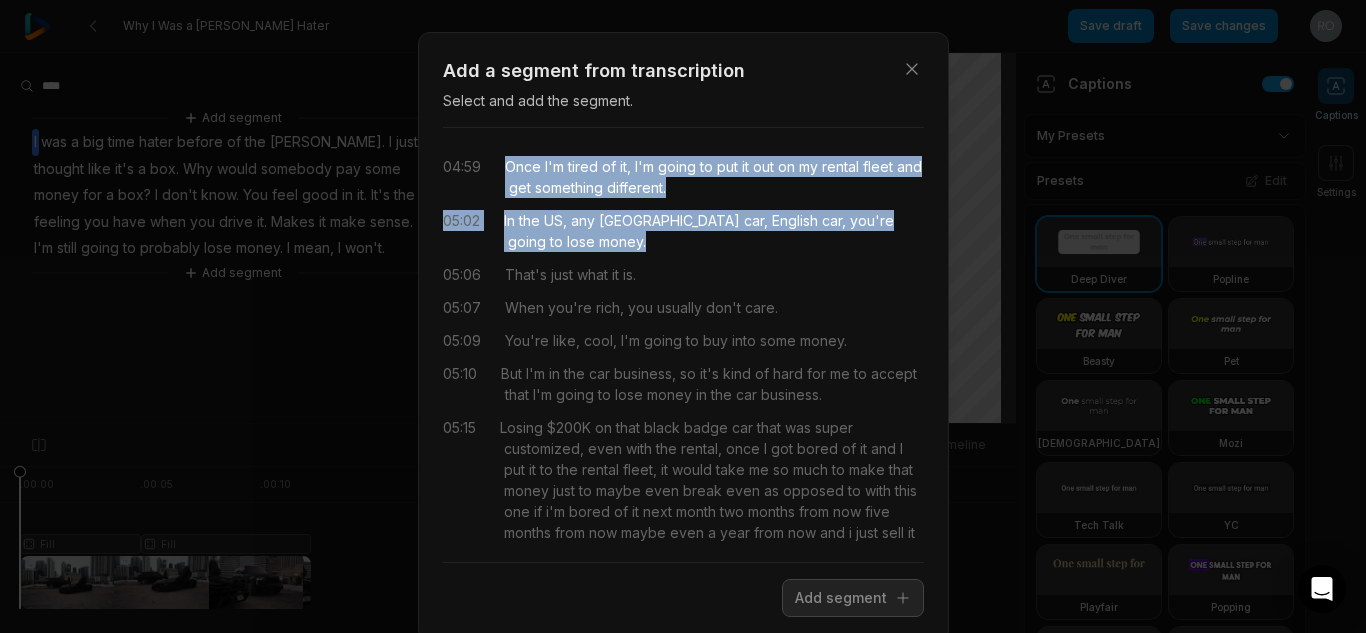 drag, startPoint x: 499, startPoint y: 161, endPoint x: 559, endPoint y: 238, distance: 97.6166 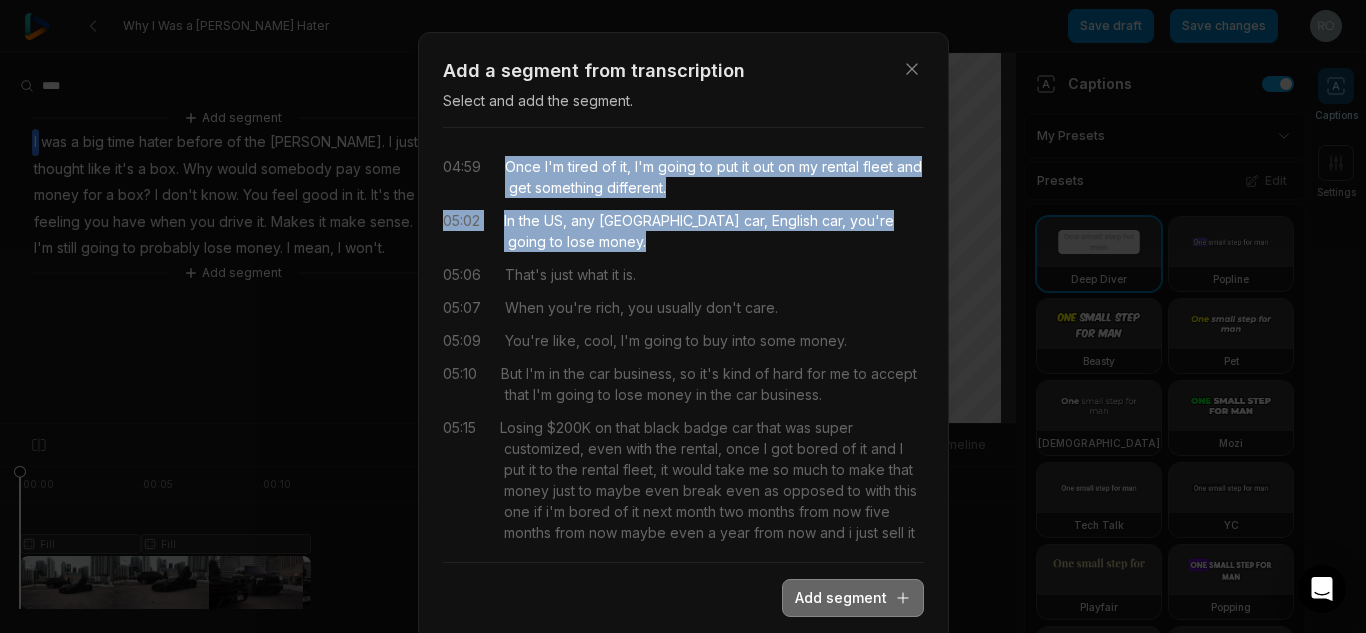 click on "Add segment" at bounding box center [853, 598] 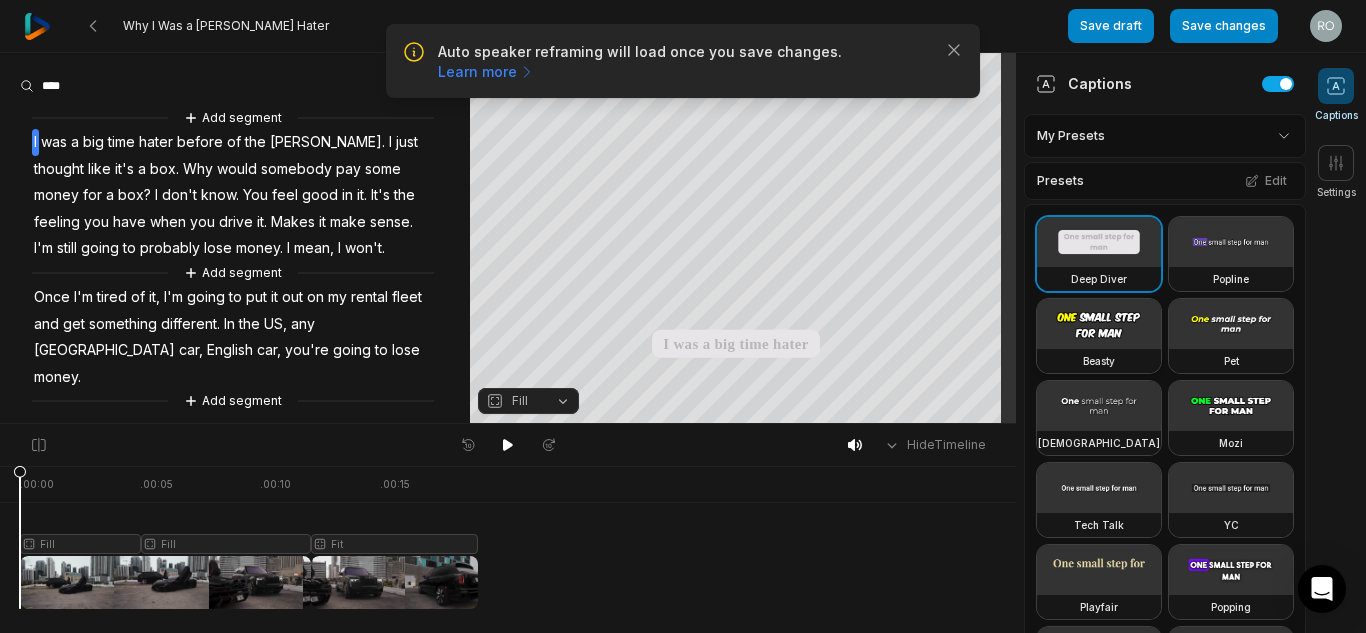 click at bounding box center [1099, 324] 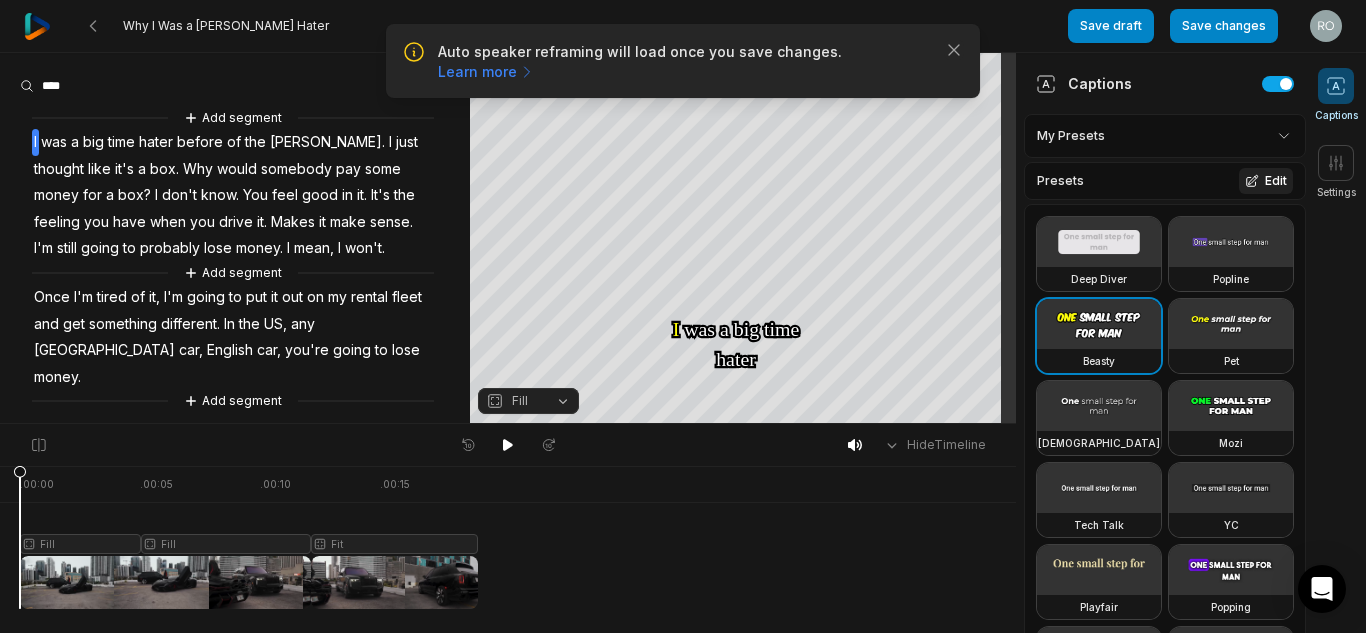 click on "Edit" at bounding box center (1266, 181) 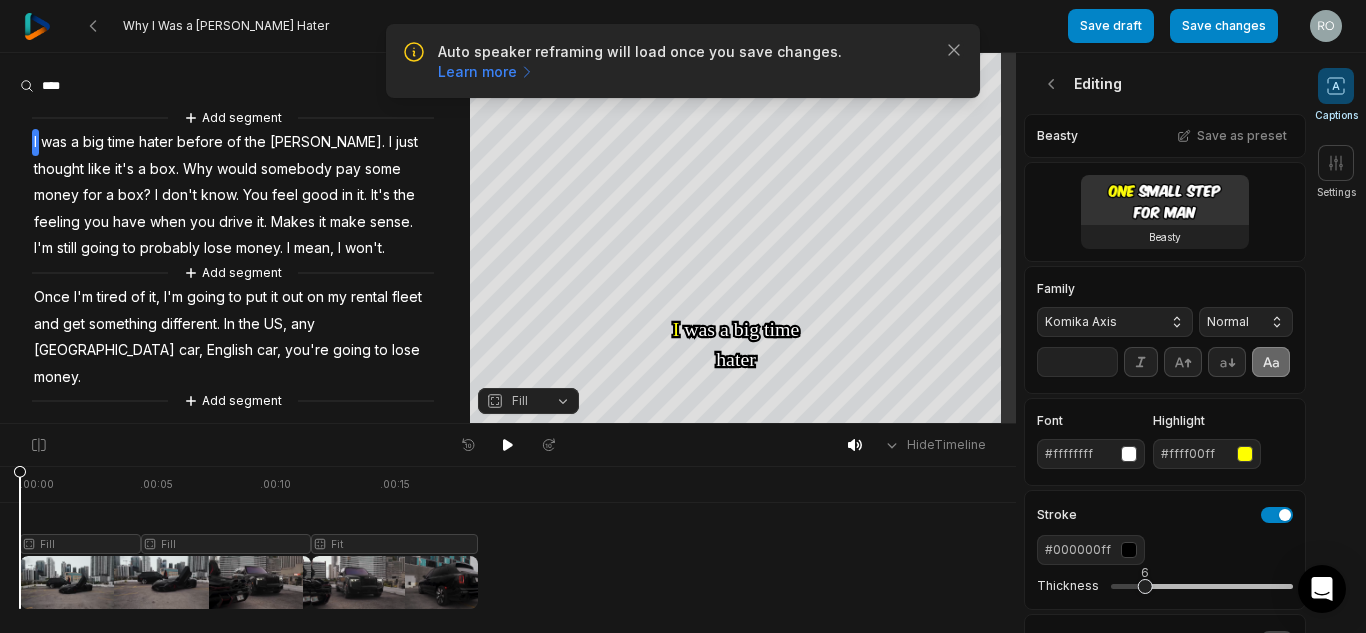 click on "Komika Axis" at bounding box center (1099, 322) 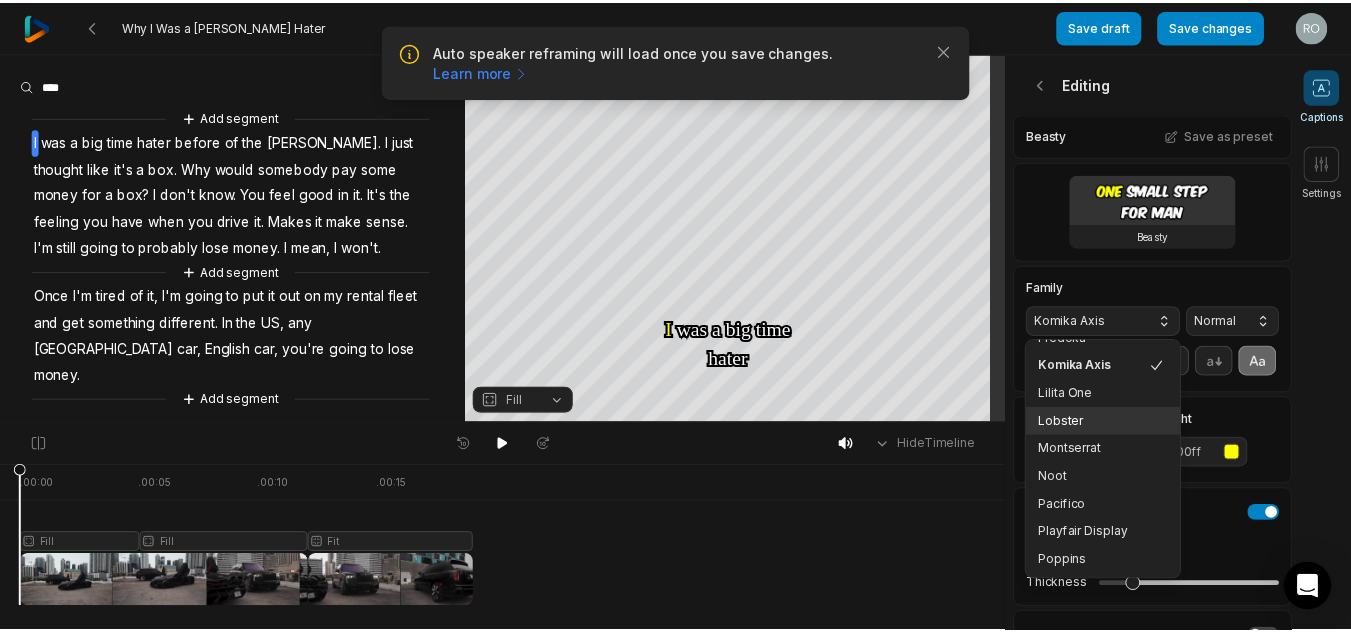 scroll, scrollTop: 316, scrollLeft: 0, axis: vertical 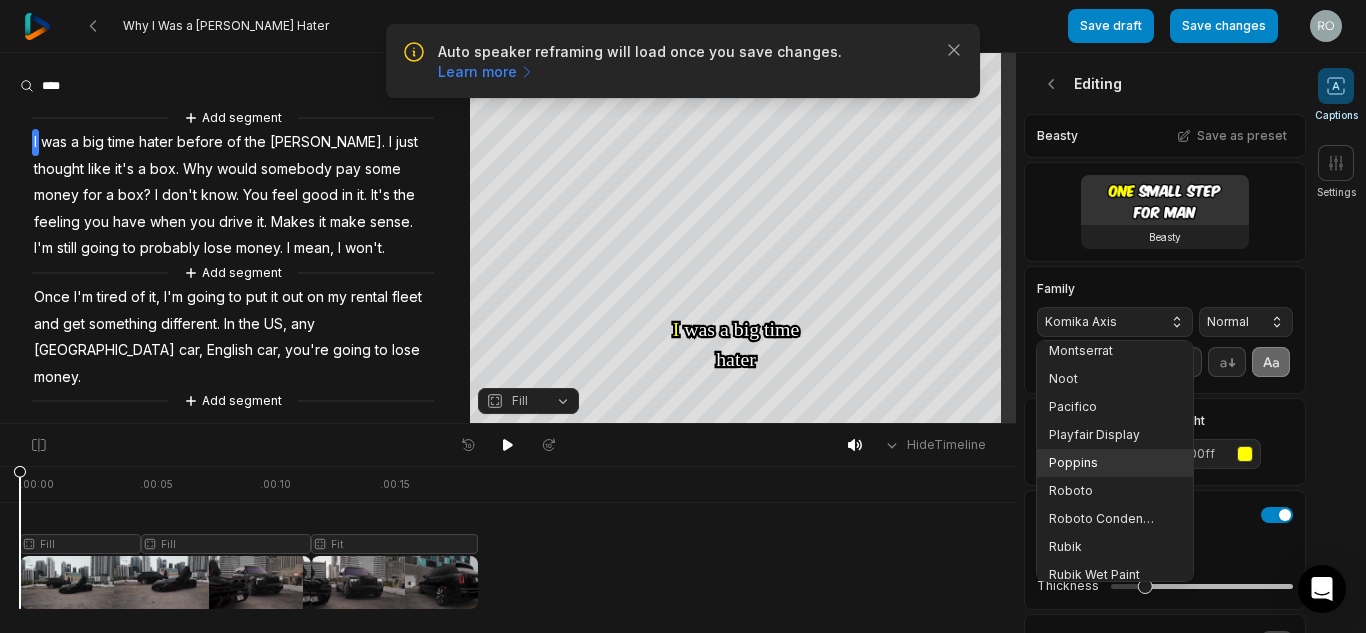 click on "Poppins" at bounding box center [1103, 463] 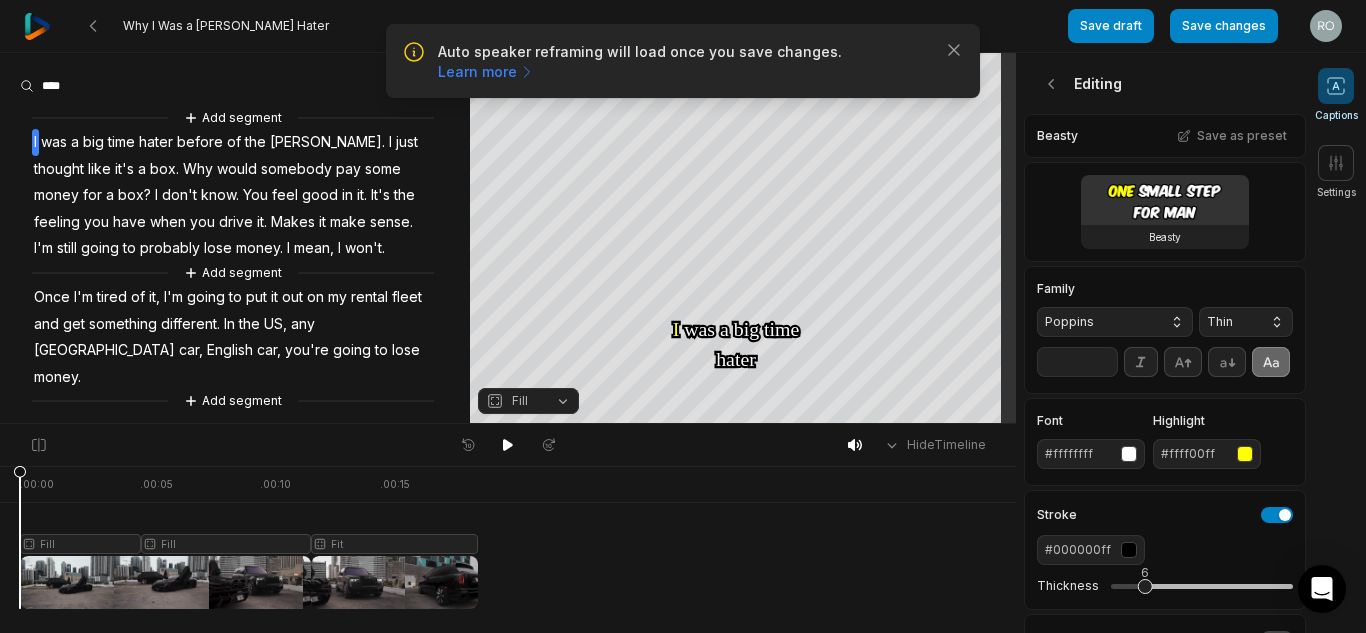 click on "Thin" at bounding box center (1246, 322) 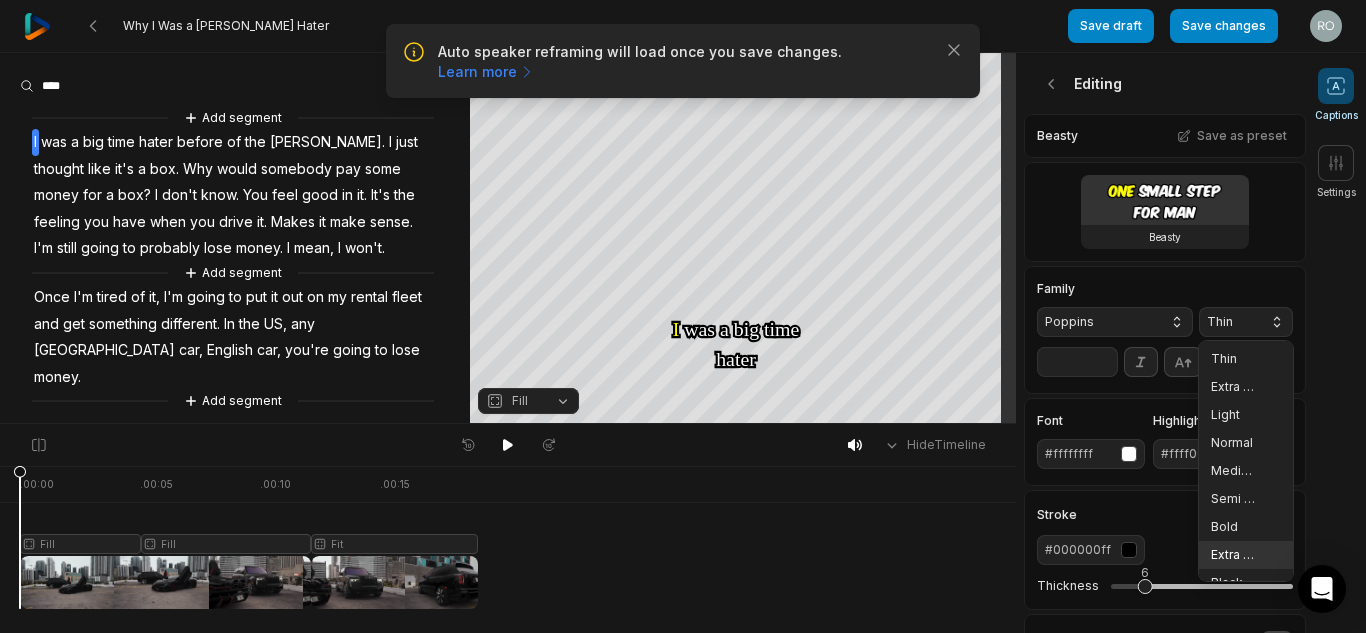 click on "Extra Bold" at bounding box center [1246, 555] 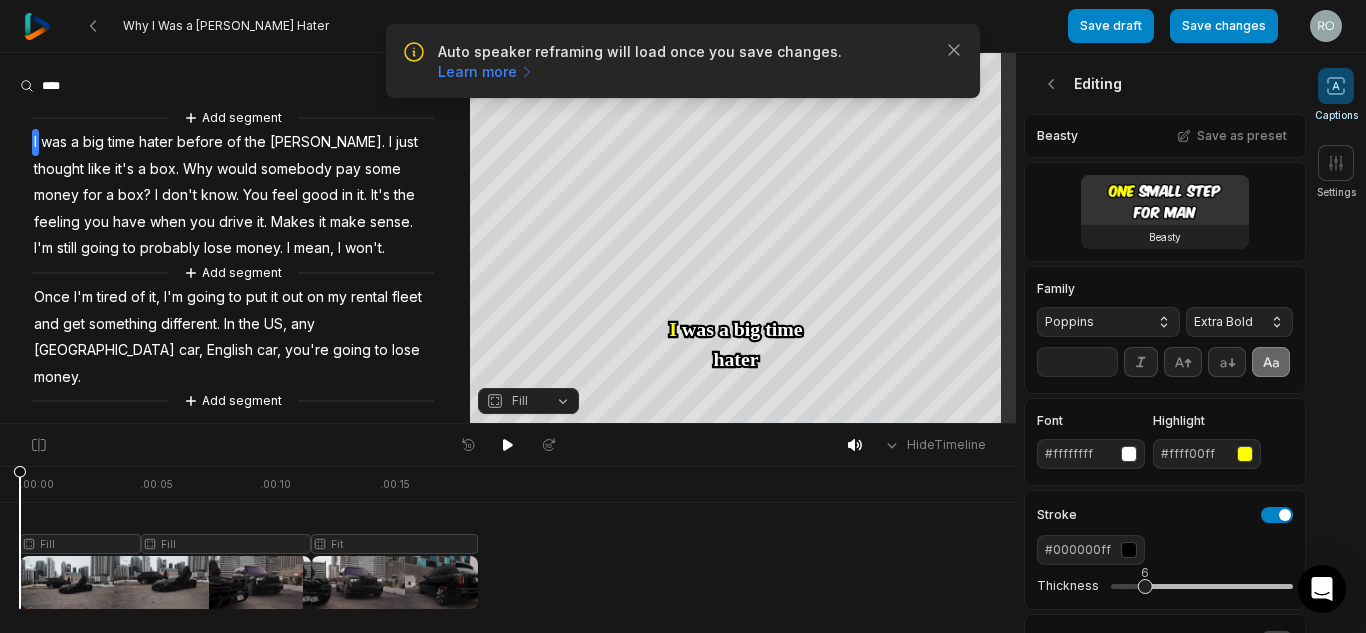 click on "**" at bounding box center (1077, 362) 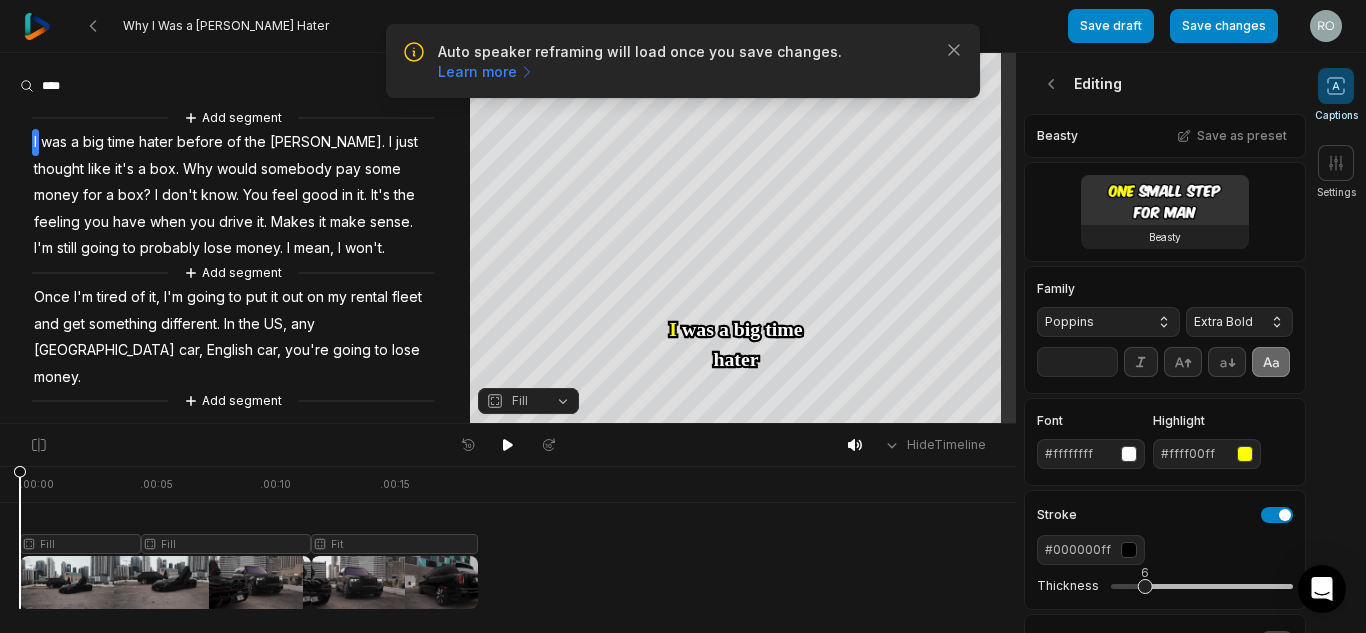type on "*" 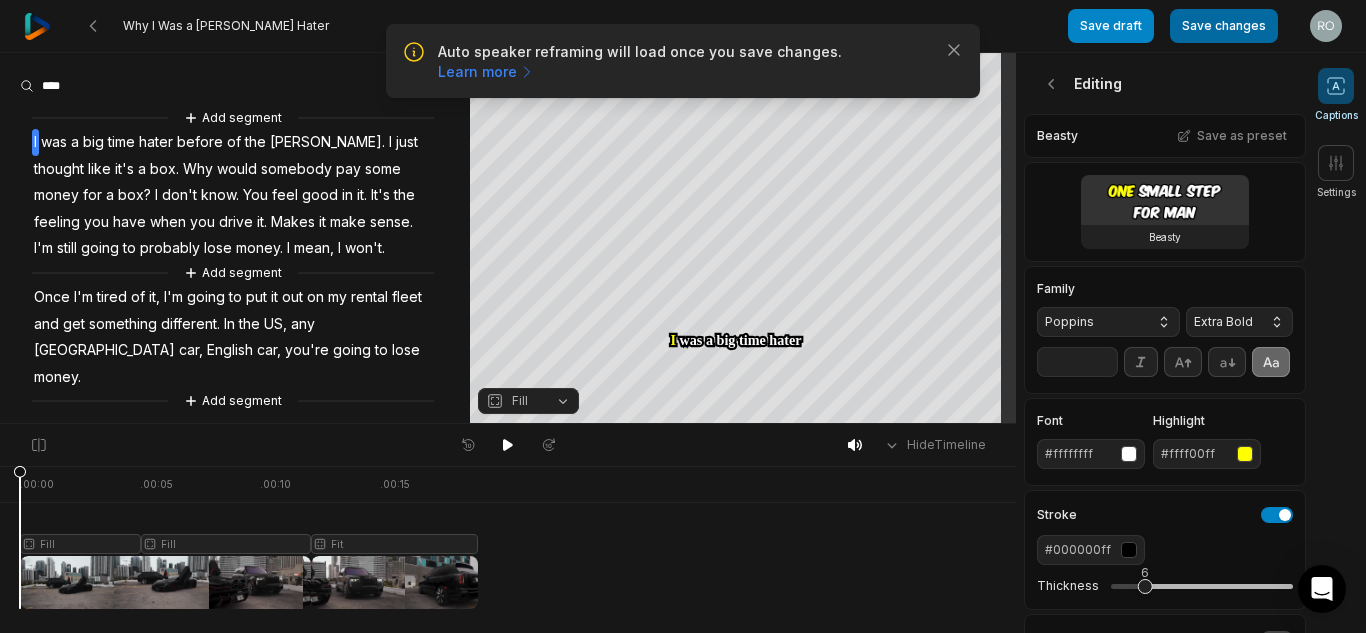 type on "**" 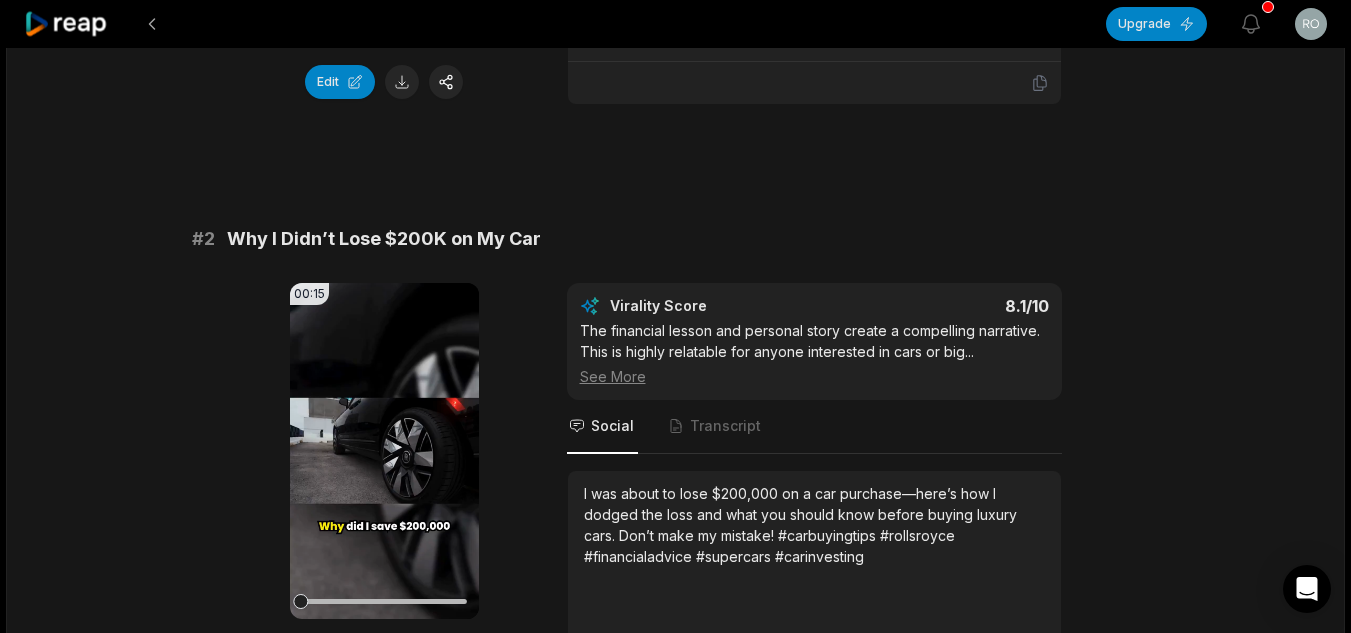 scroll, scrollTop: 2200, scrollLeft: 0, axis: vertical 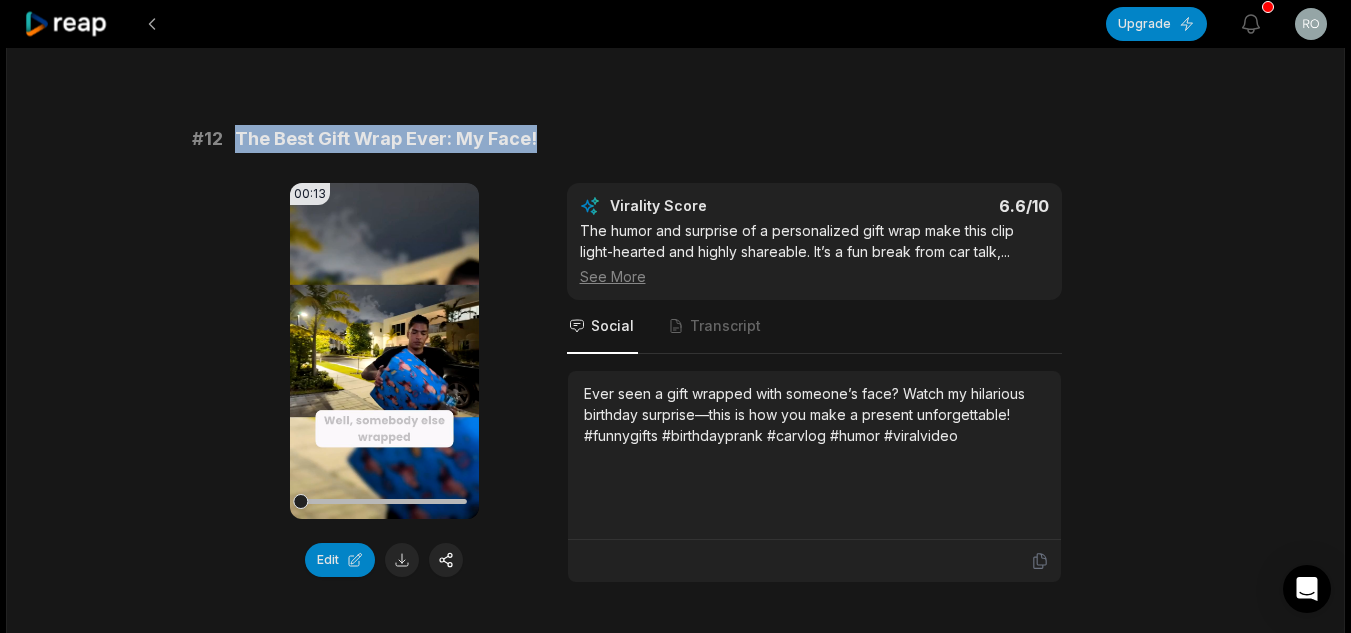 drag, startPoint x: 535, startPoint y: 122, endPoint x: 238, endPoint y: 134, distance: 297.24234 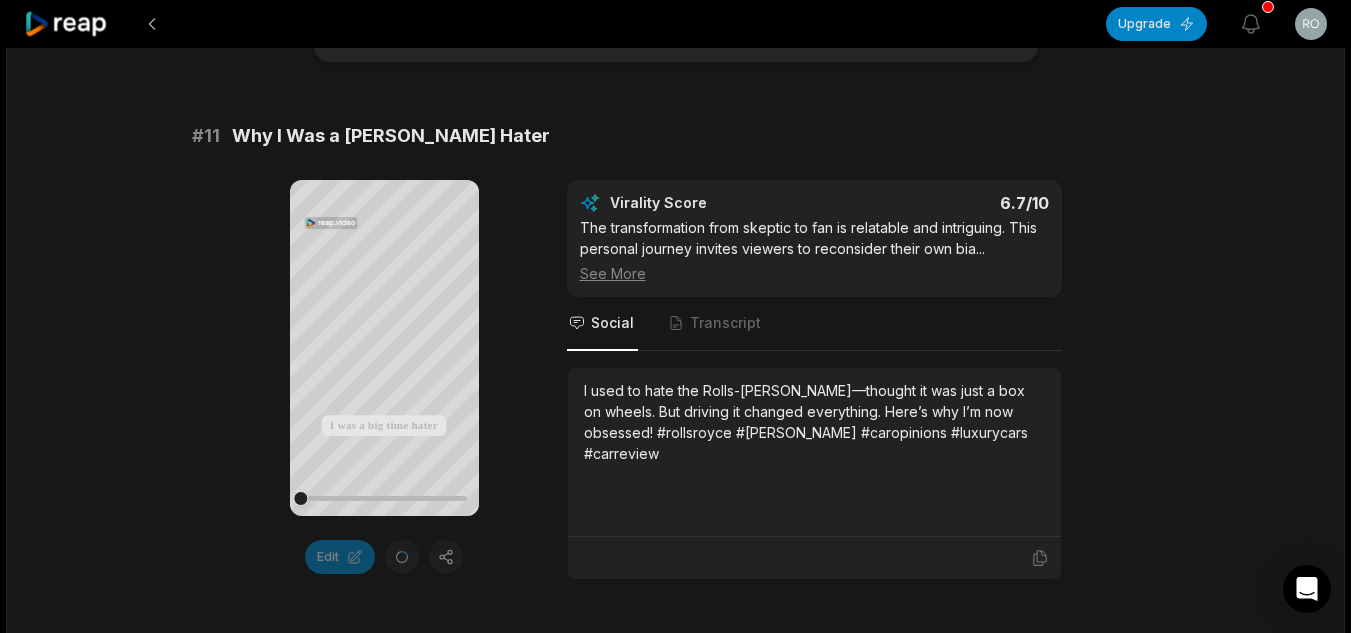 scroll, scrollTop: 100, scrollLeft: 0, axis: vertical 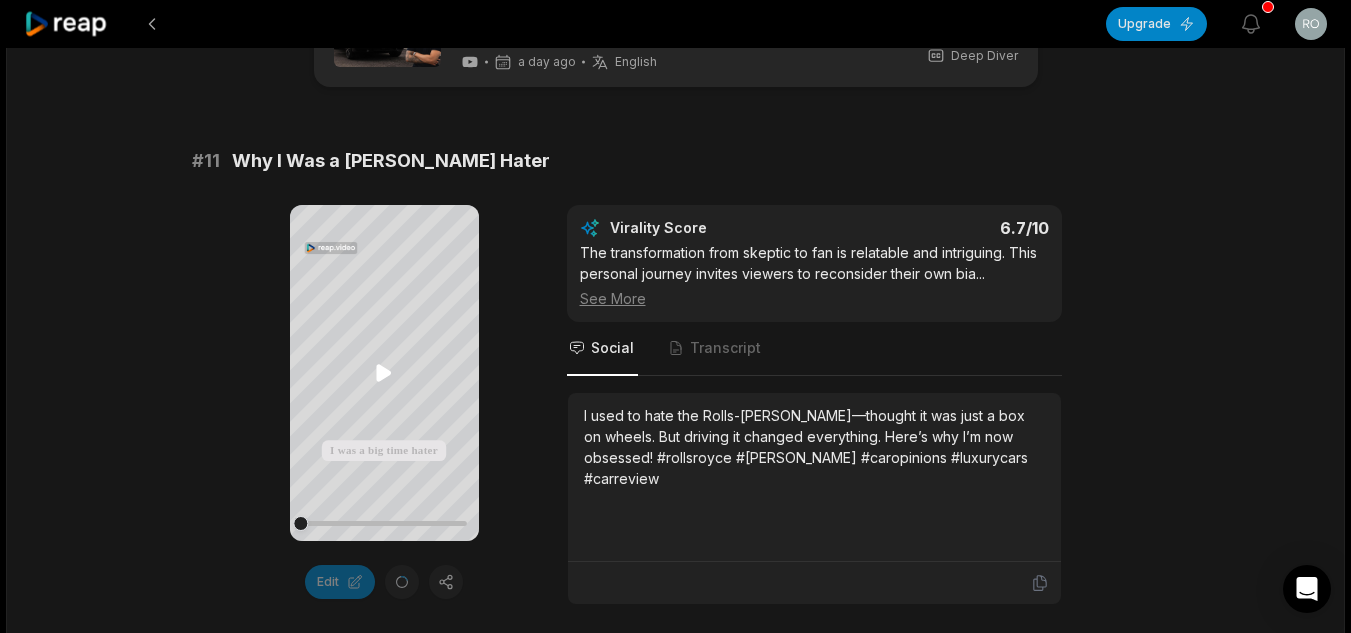 click 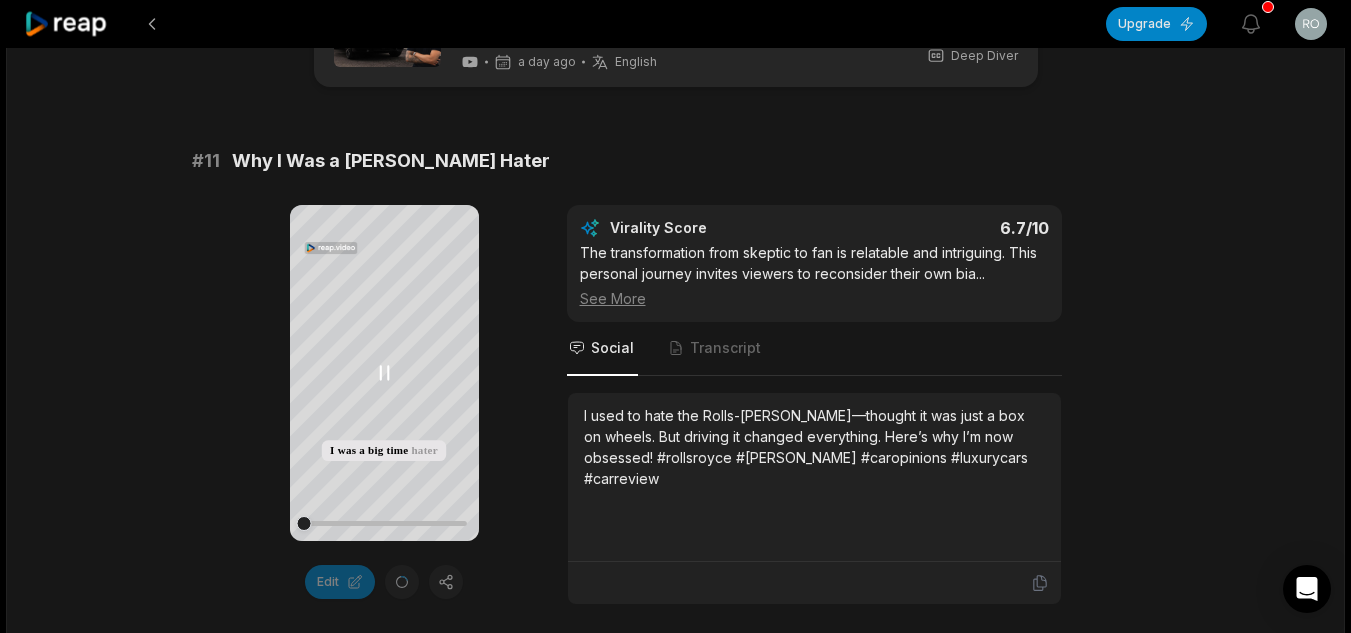 click 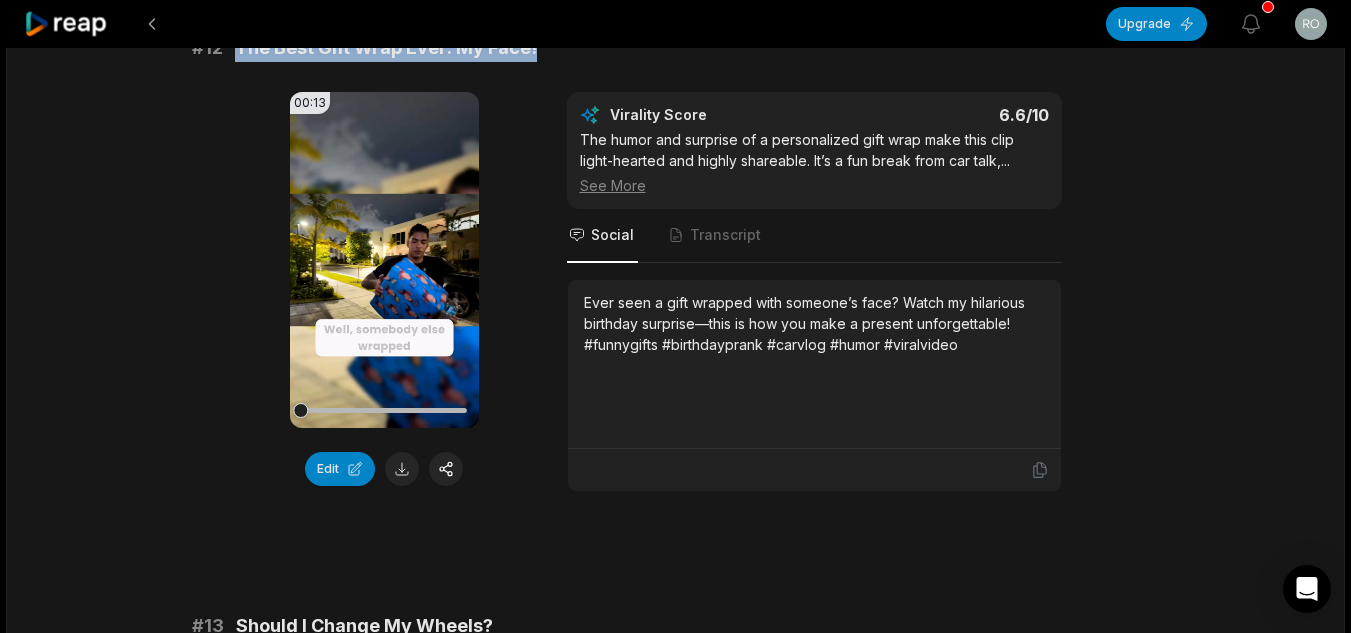 scroll, scrollTop: 900, scrollLeft: 0, axis: vertical 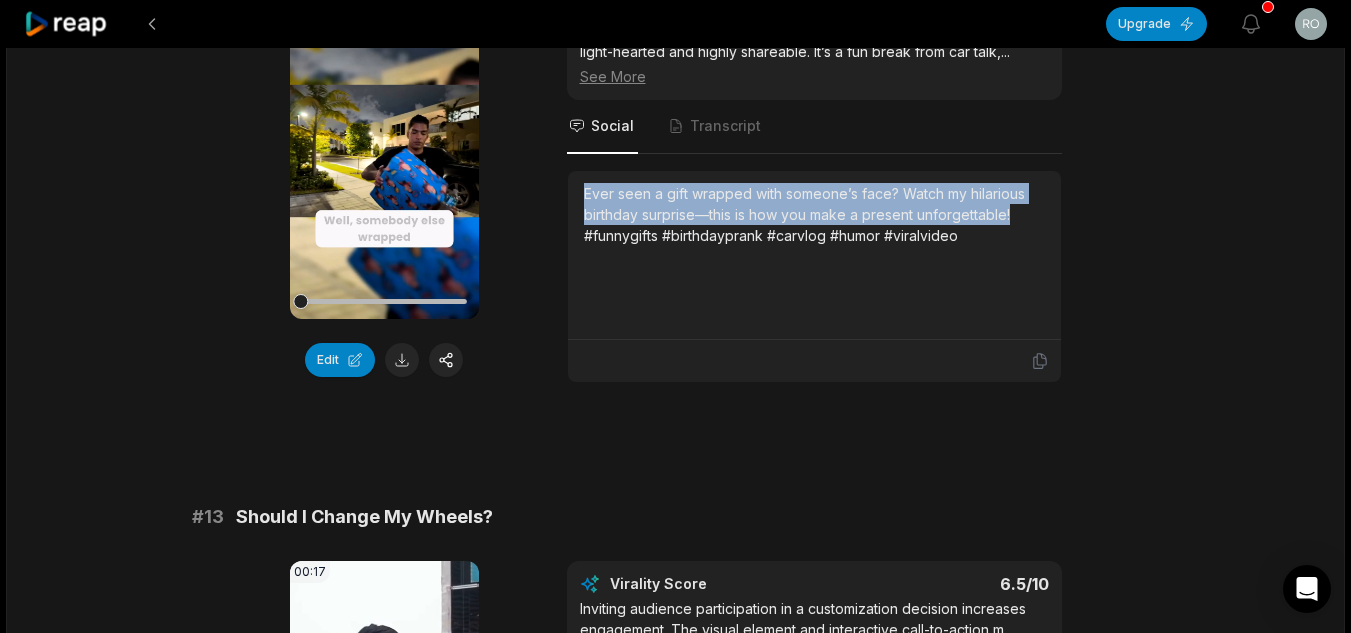drag, startPoint x: 992, startPoint y: 199, endPoint x: 546, endPoint y: 200, distance: 446.00113 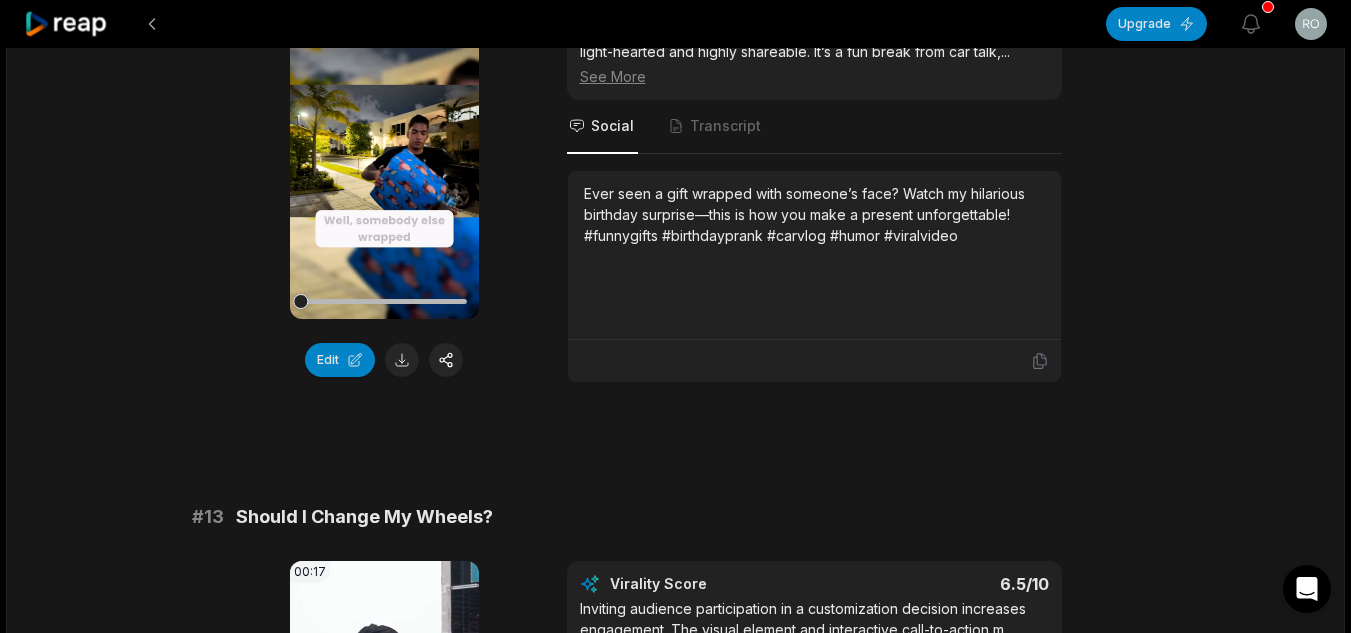 drag, startPoint x: 615, startPoint y: 306, endPoint x: 606, endPoint y: 249, distance: 57.706154 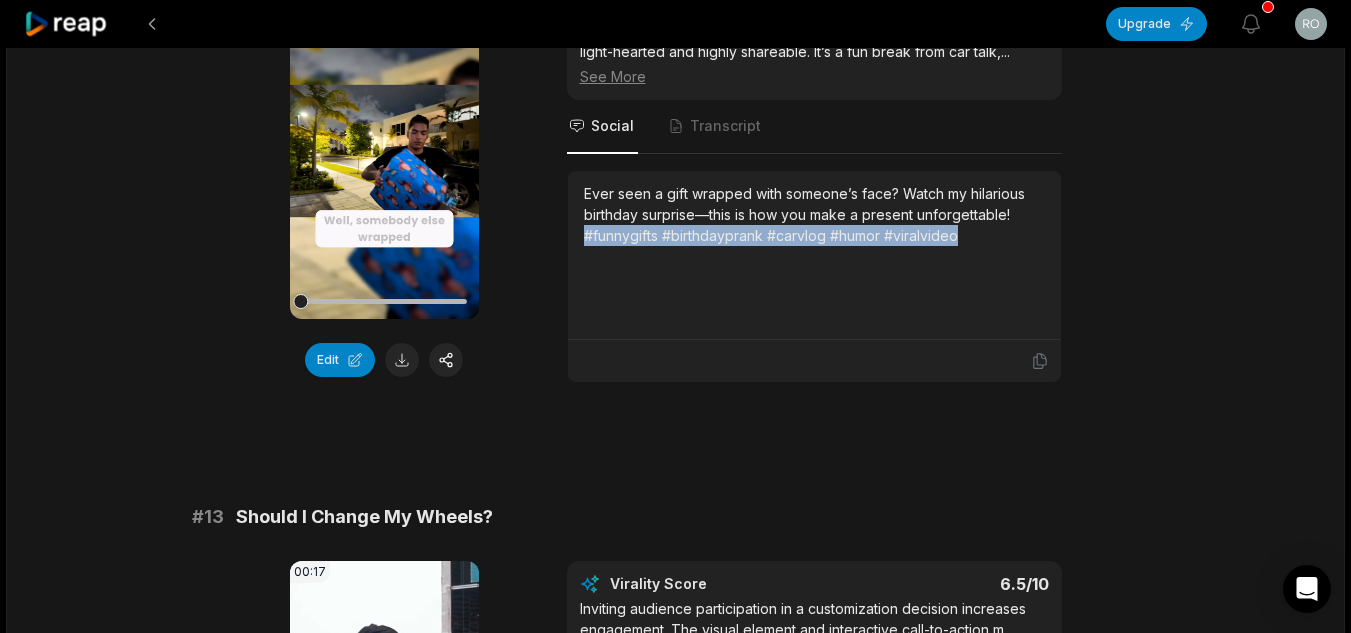 drag, startPoint x: 579, startPoint y: 233, endPoint x: 964, endPoint y: 247, distance: 385.25446 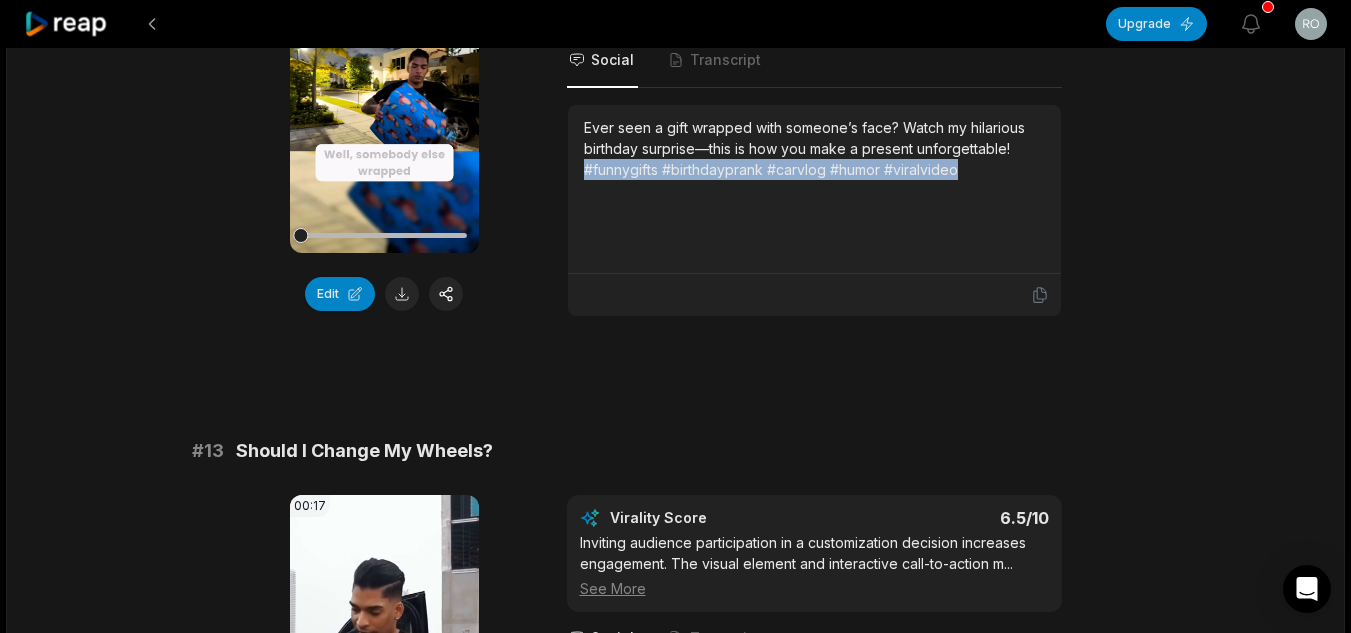 scroll, scrollTop: 1000, scrollLeft: 0, axis: vertical 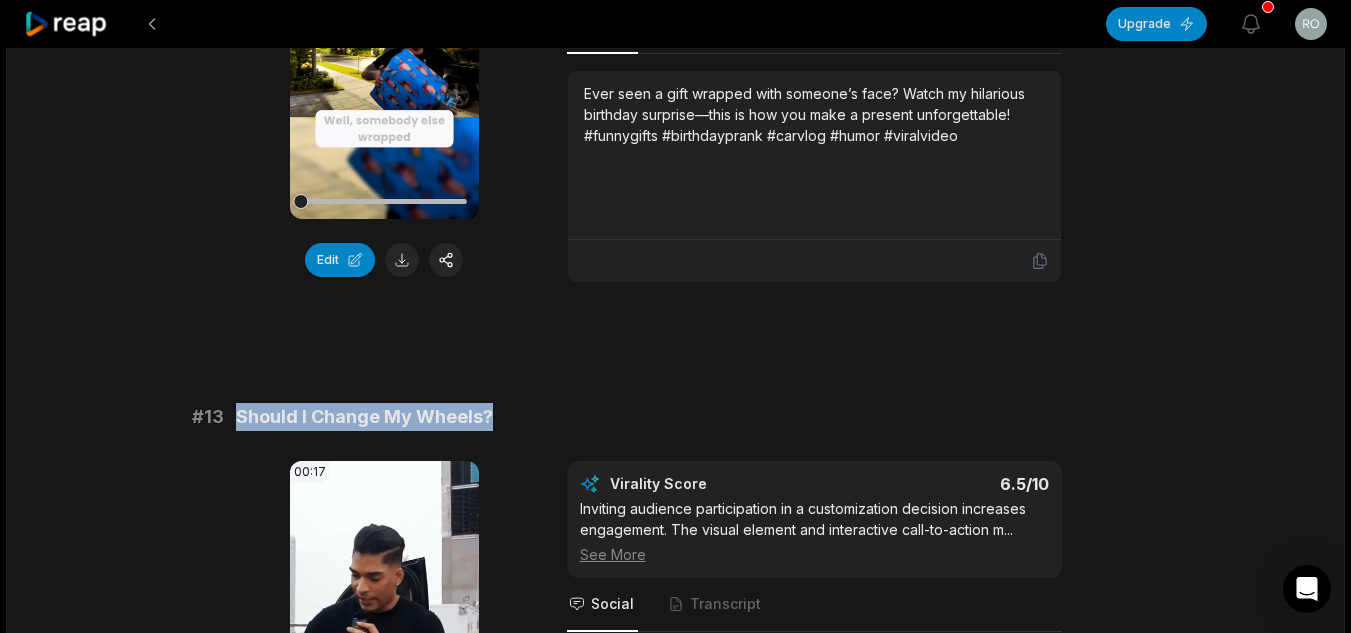 drag, startPoint x: 504, startPoint y: 405, endPoint x: 229, endPoint y: 402, distance: 275.01636 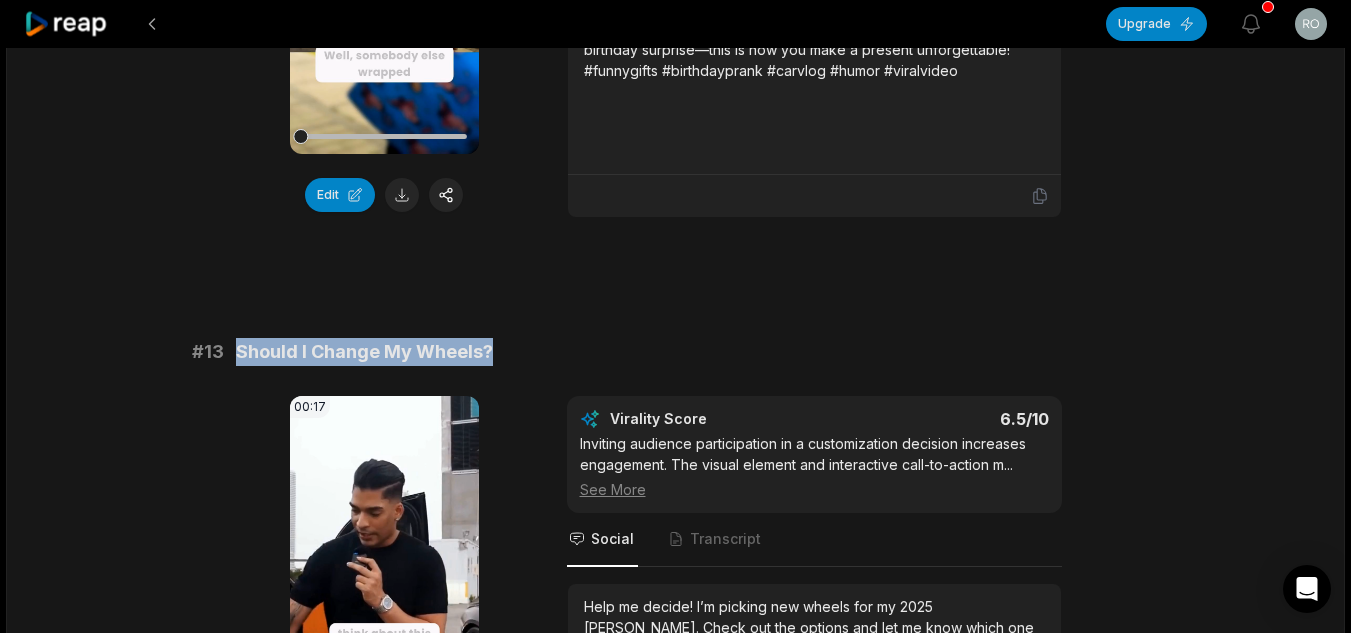 scroll, scrollTop: 1100, scrollLeft: 0, axis: vertical 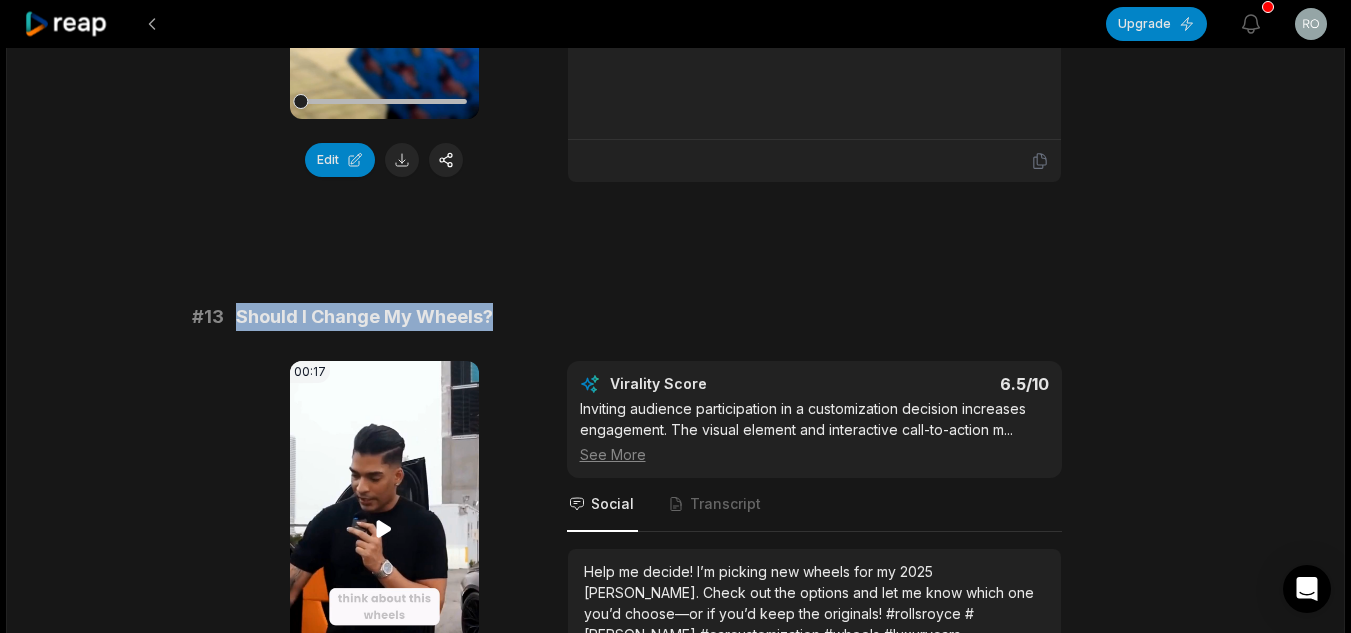 click on "Your browser does not support mp4 format." at bounding box center [384, 529] 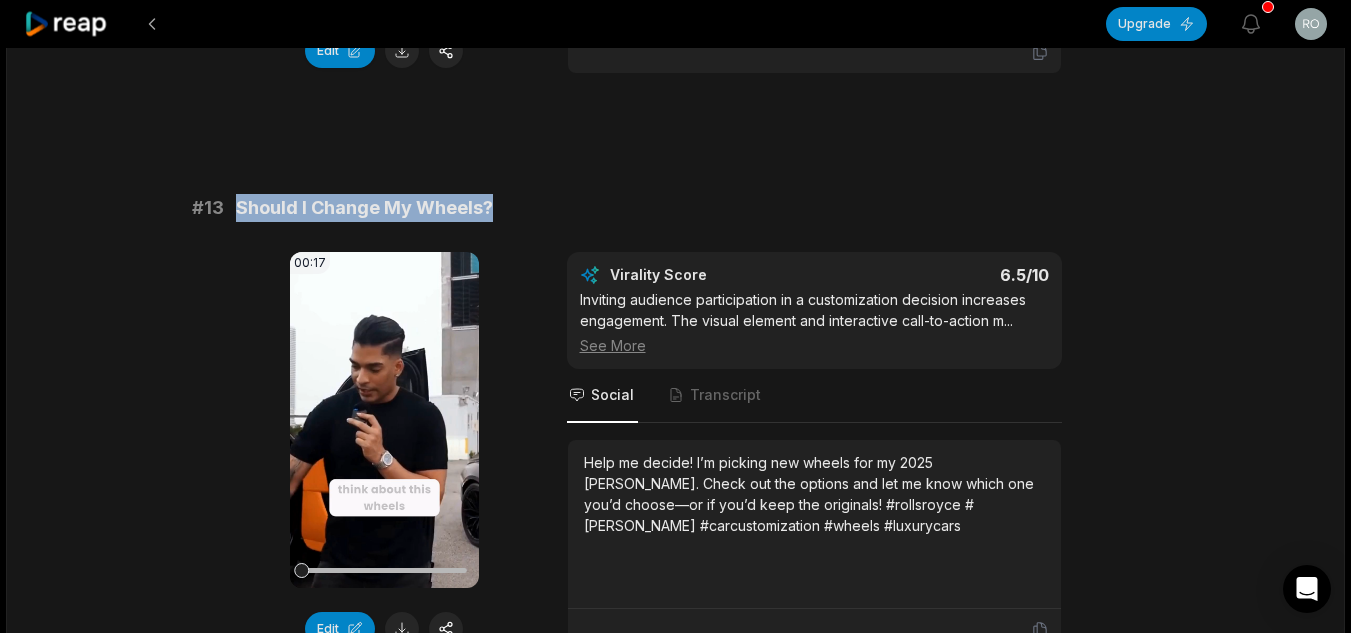 scroll, scrollTop: 1300, scrollLeft: 0, axis: vertical 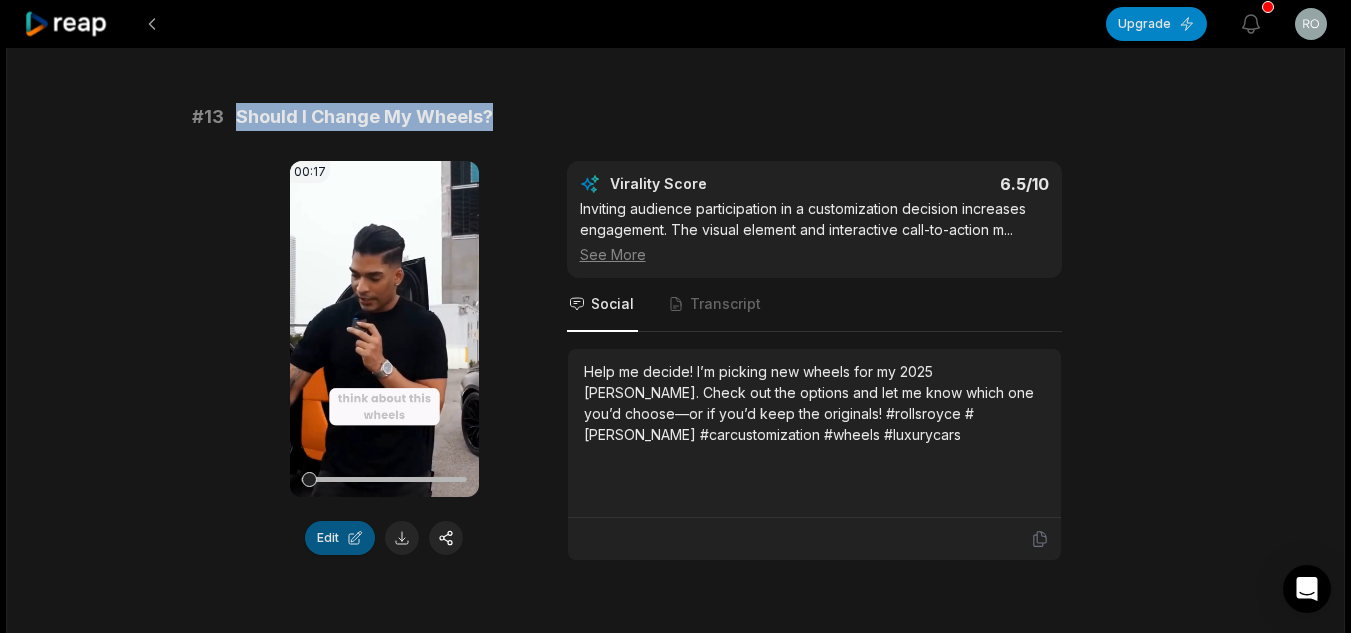 click on "Edit" at bounding box center (340, 538) 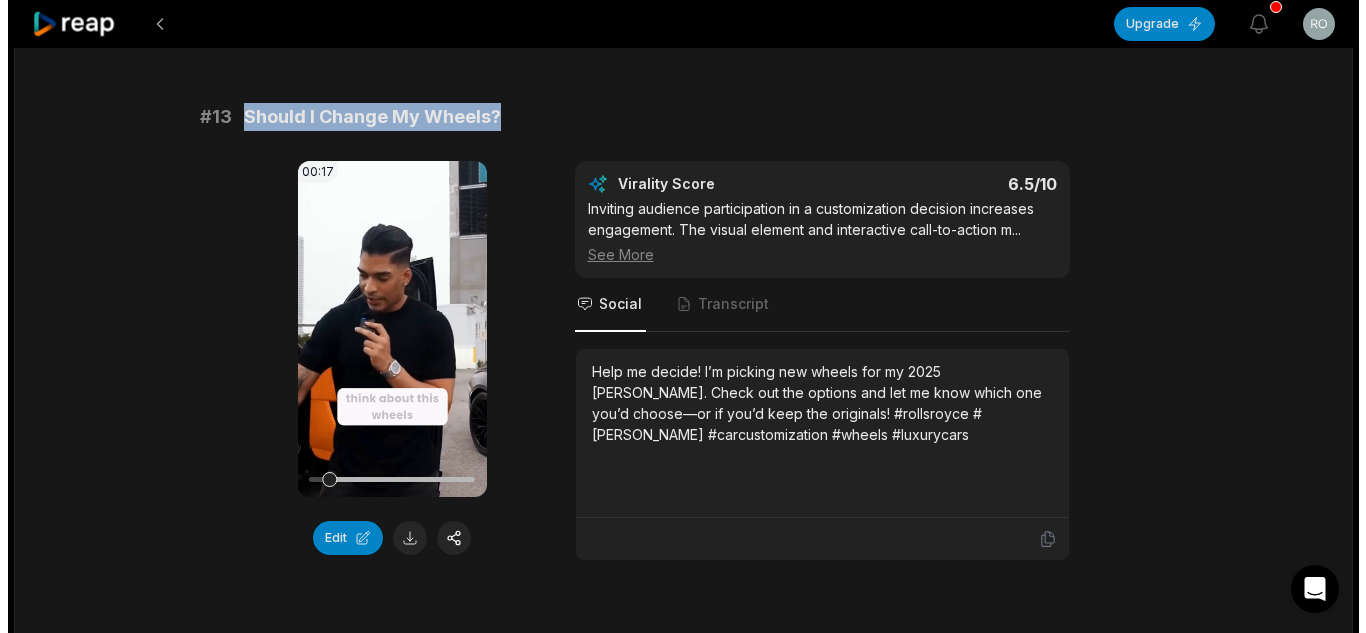 scroll, scrollTop: 0, scrollLeft: 0, axis: both 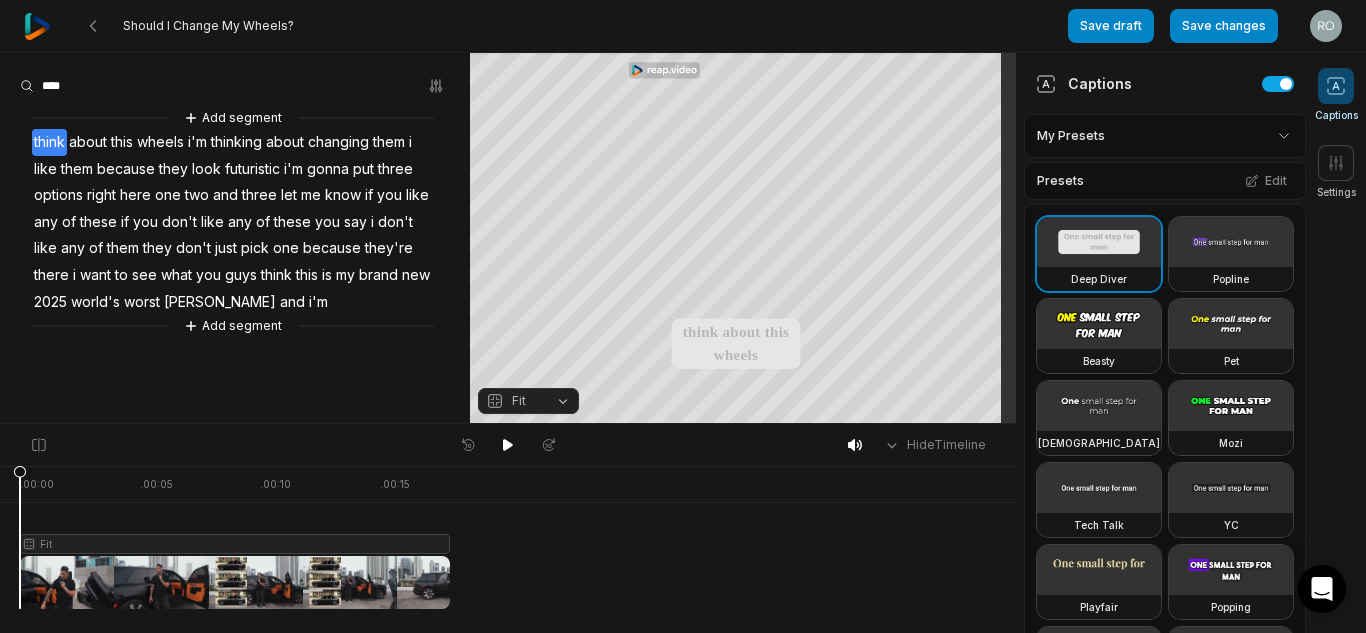click at bounding box center [1099, 324] 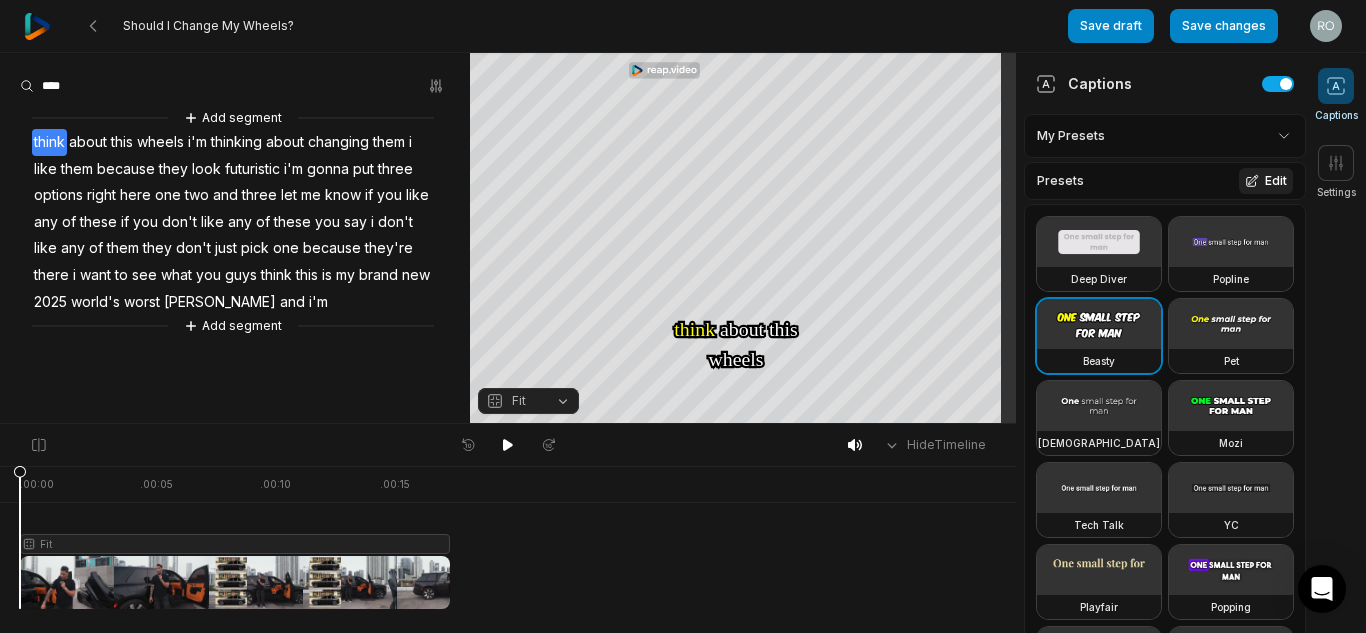 click on "Edit" at bounding box center [1266, 181] 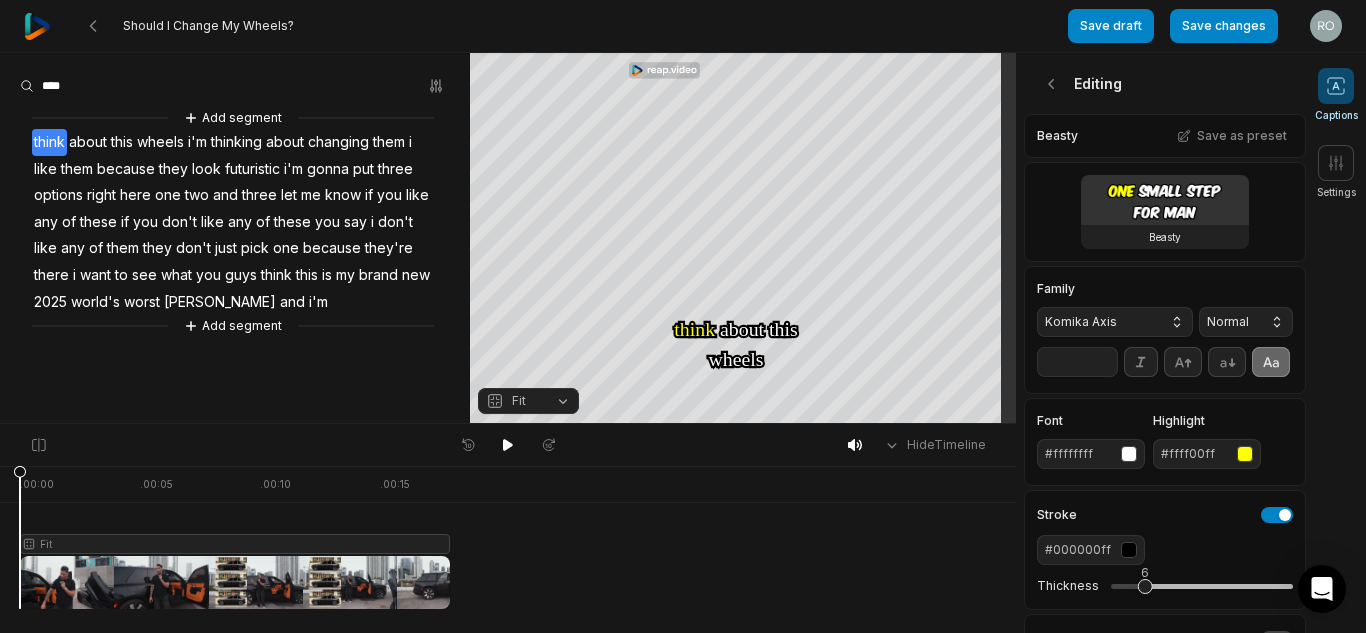 click on "Komika Axis" at bounding box center [1099, 322] 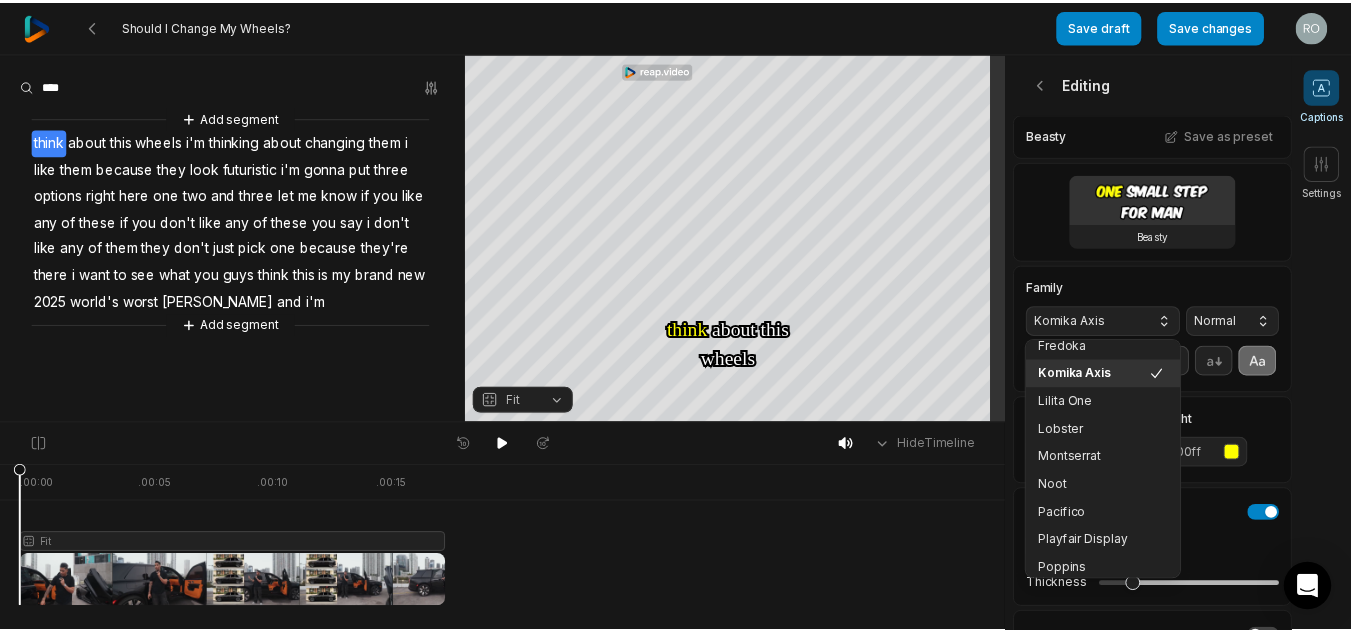 scroll, scrollTop: 216, scrollLeft: 0, axis: vertical 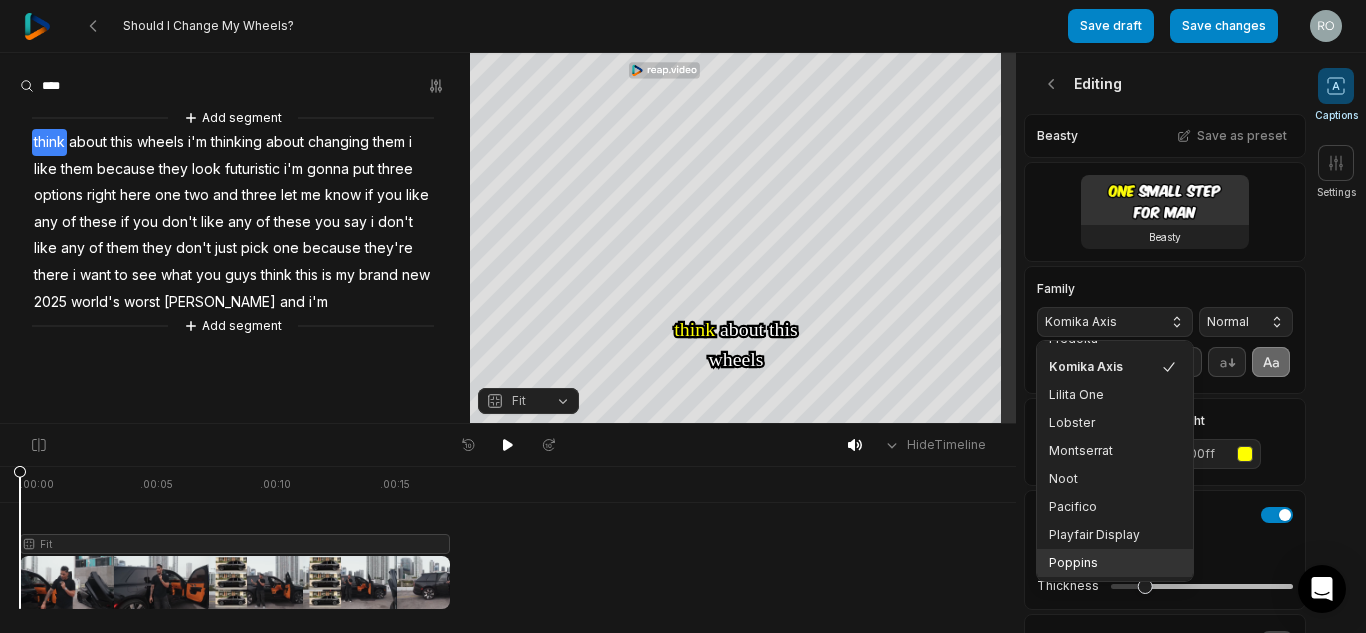 click on "Poppins" at bounding box center (1115, 563) 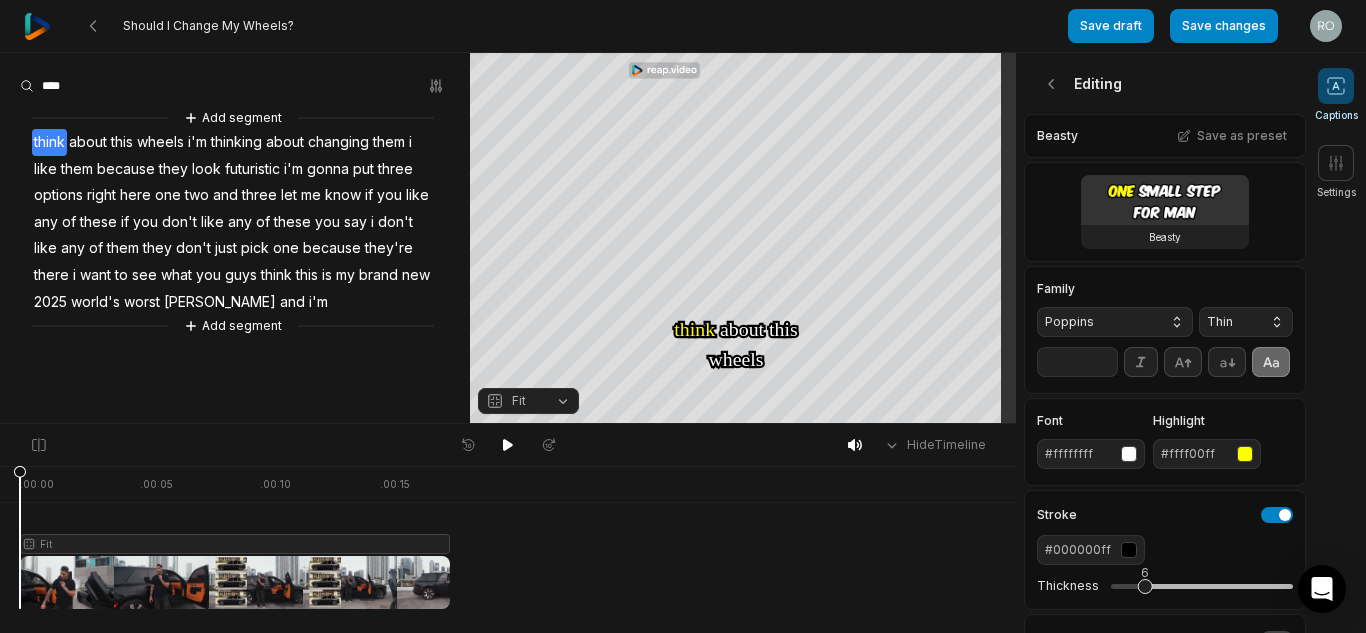 click on "Thin" at bounding box center (1246, 322) 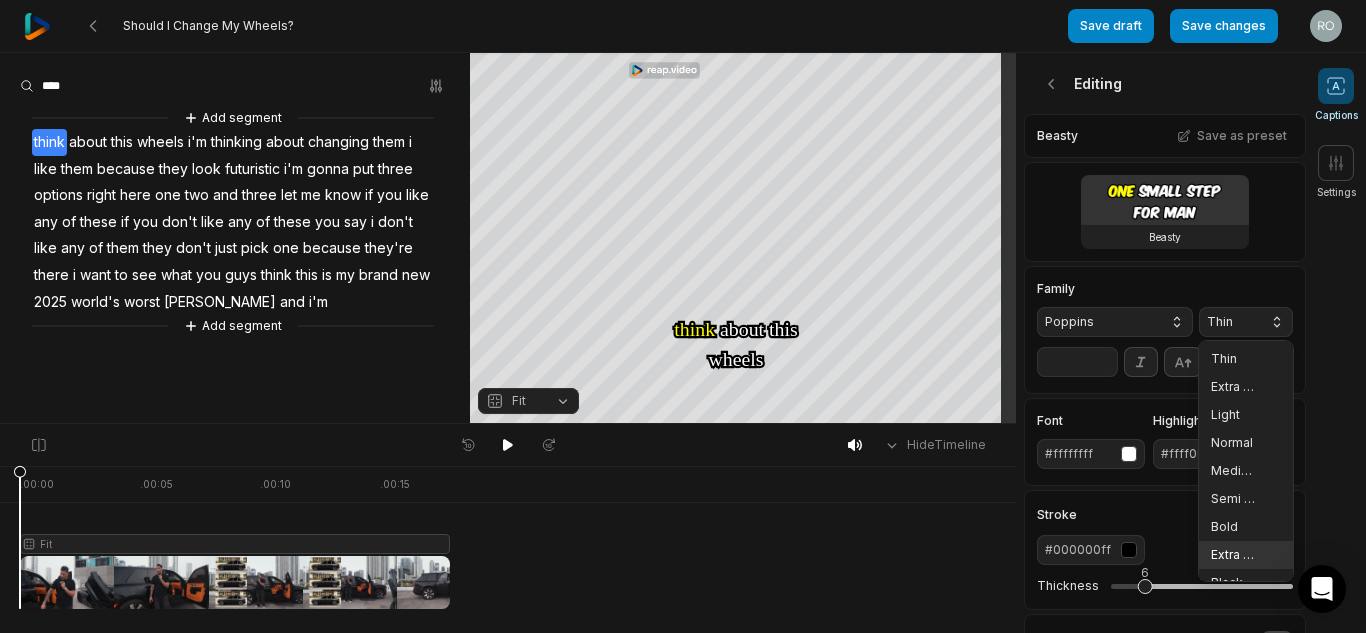 click on "Extra Bold" at bounding box center [1234, 555] 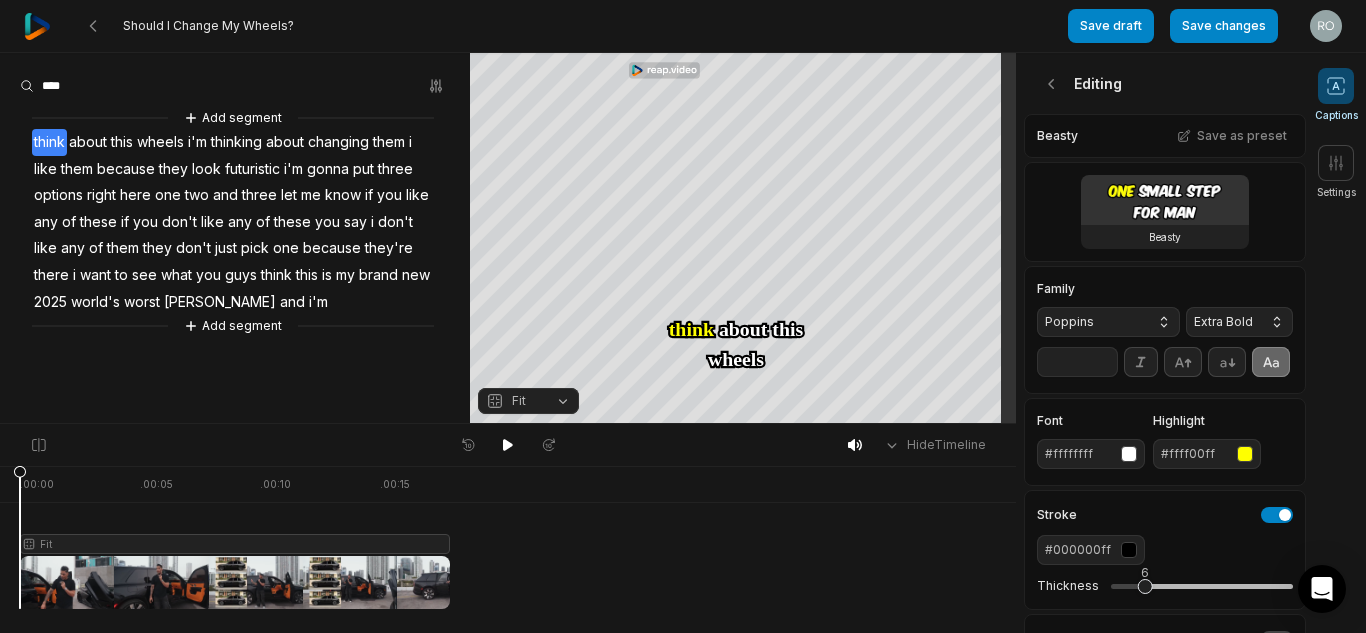 click on "**" at bounding box center [1077, 362] 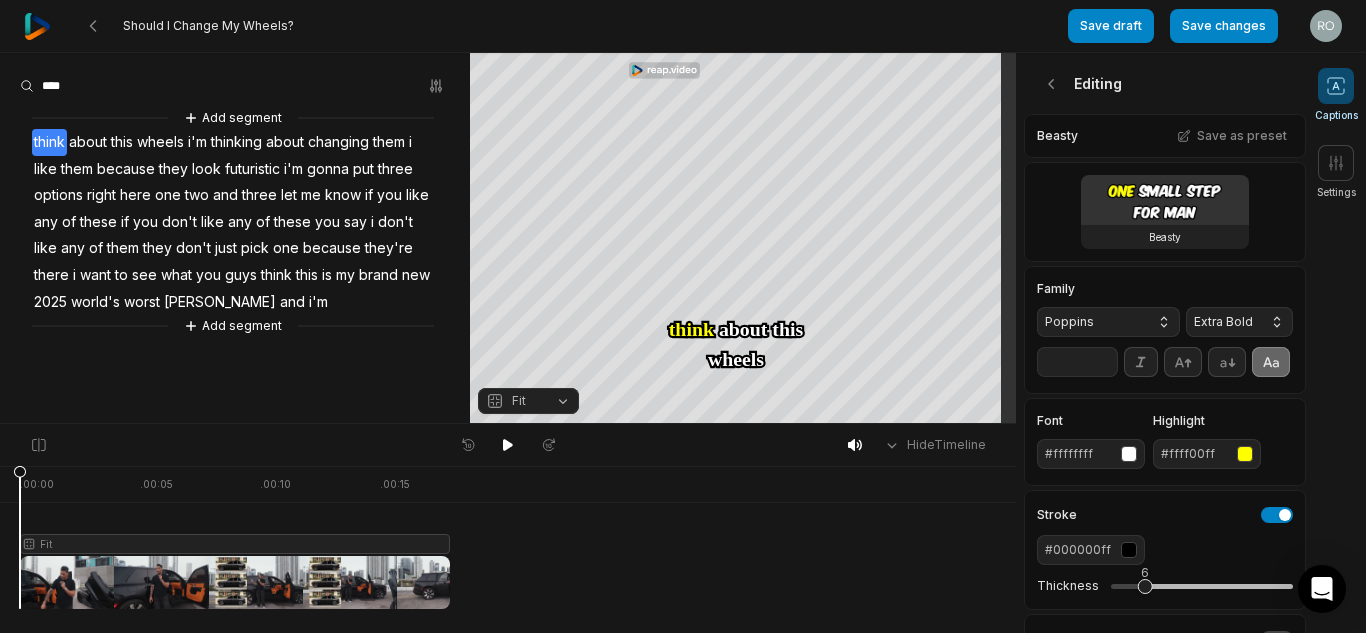 type on "*" 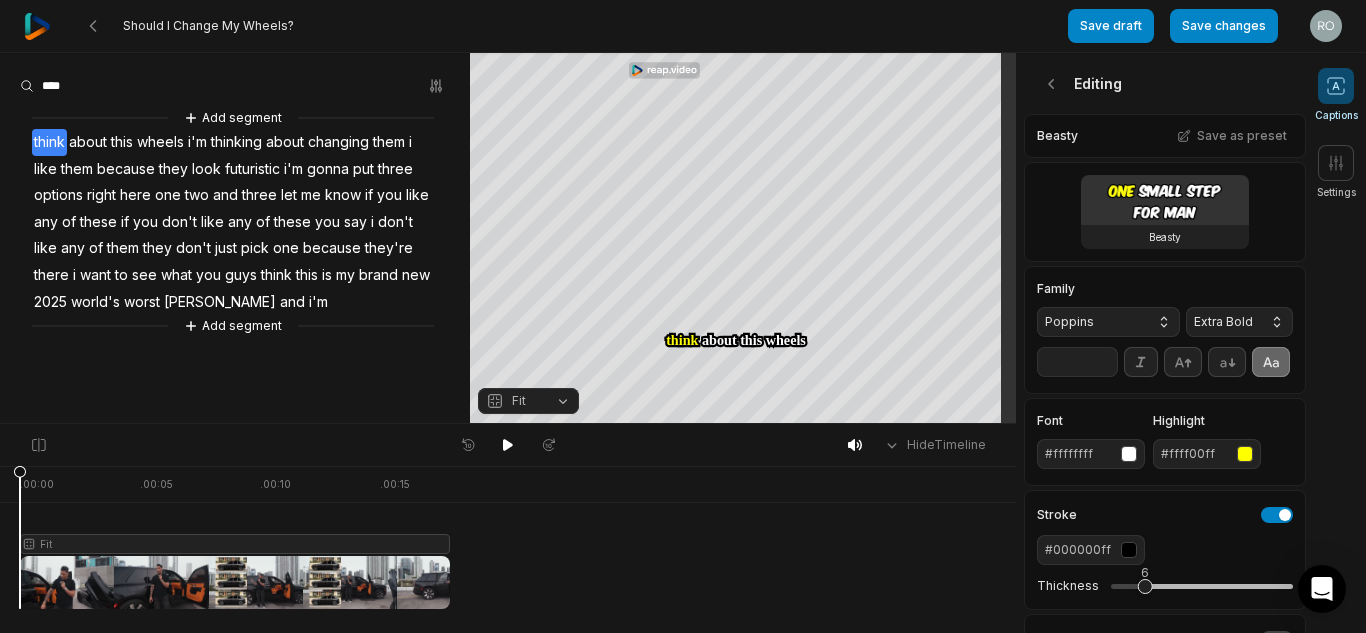 type on "**" 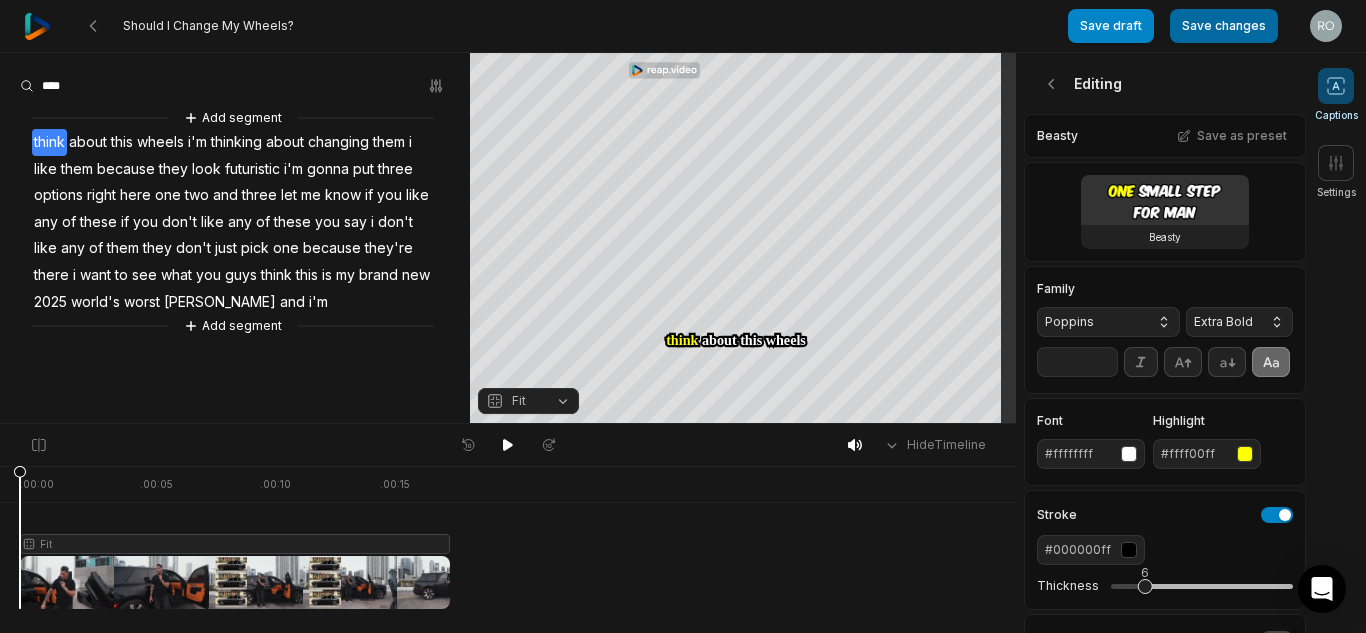 click on "Save changes" at bounding box center [1224, 26] 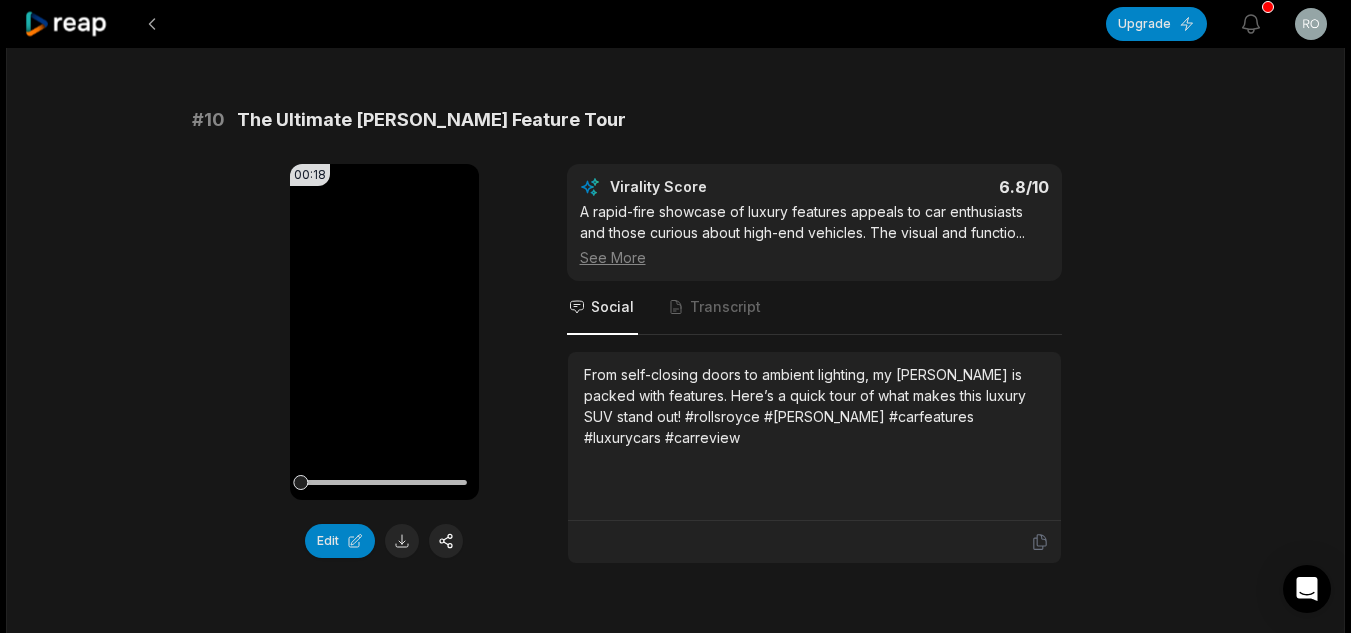 scroll, scrollTop: 5473, scrollLeft: 0, axis: vertical 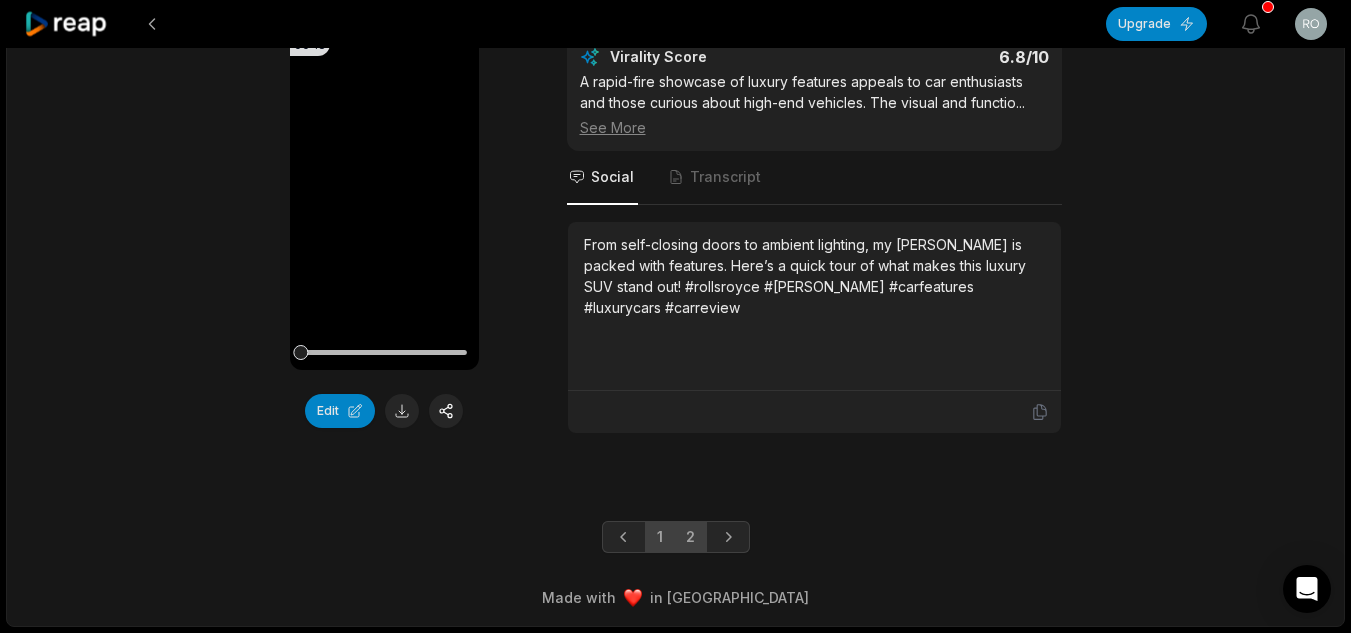 click on "2" at bounding box center (690, 537) 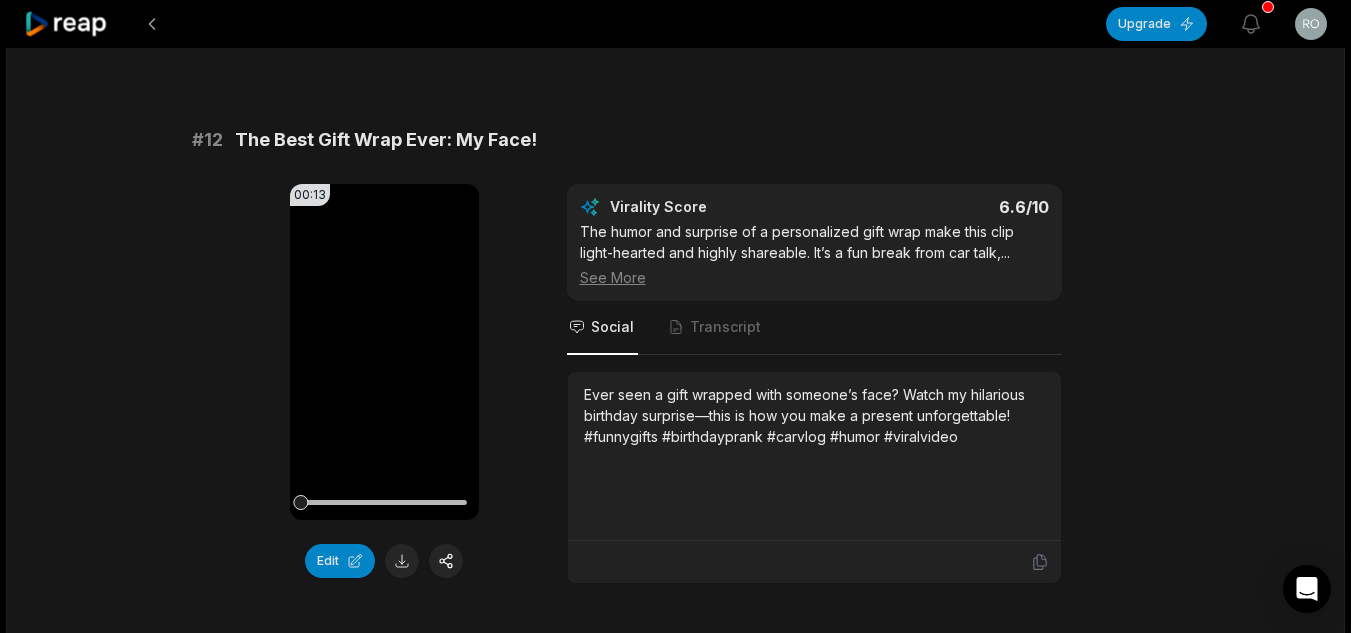 scroll, scrollTop: 700, scrollLeft: 0, axis: vertical 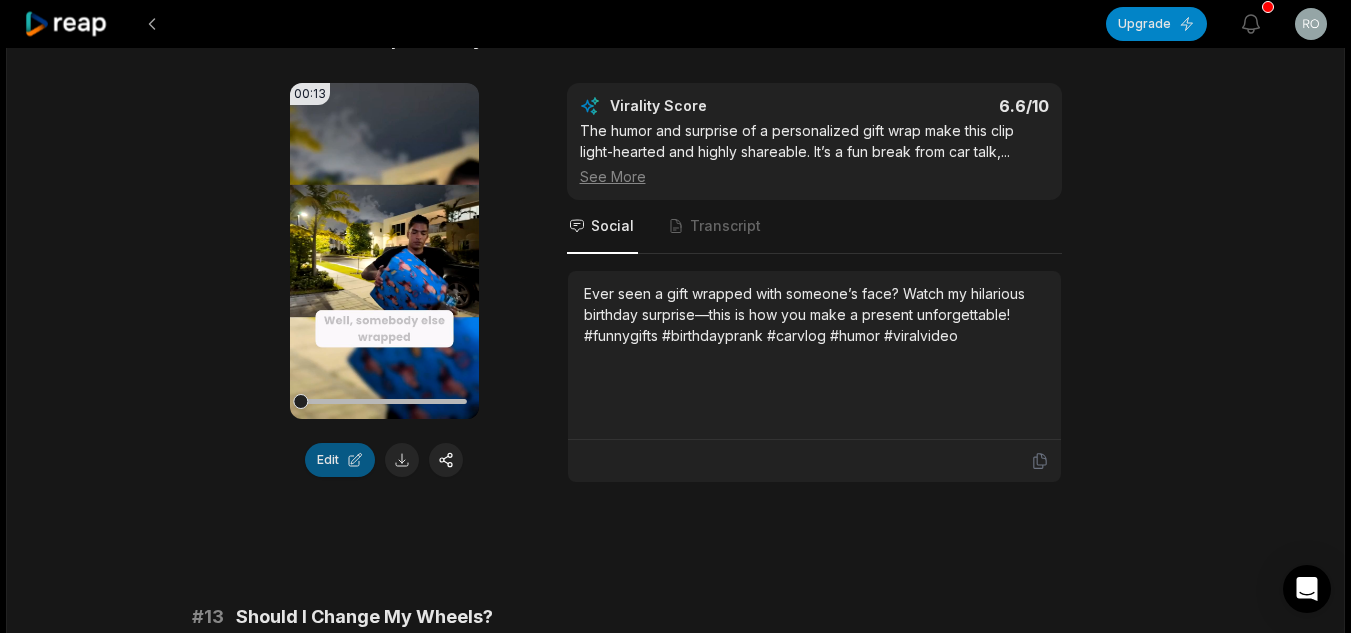 click on "Edit" at bounding box center [340, 460] 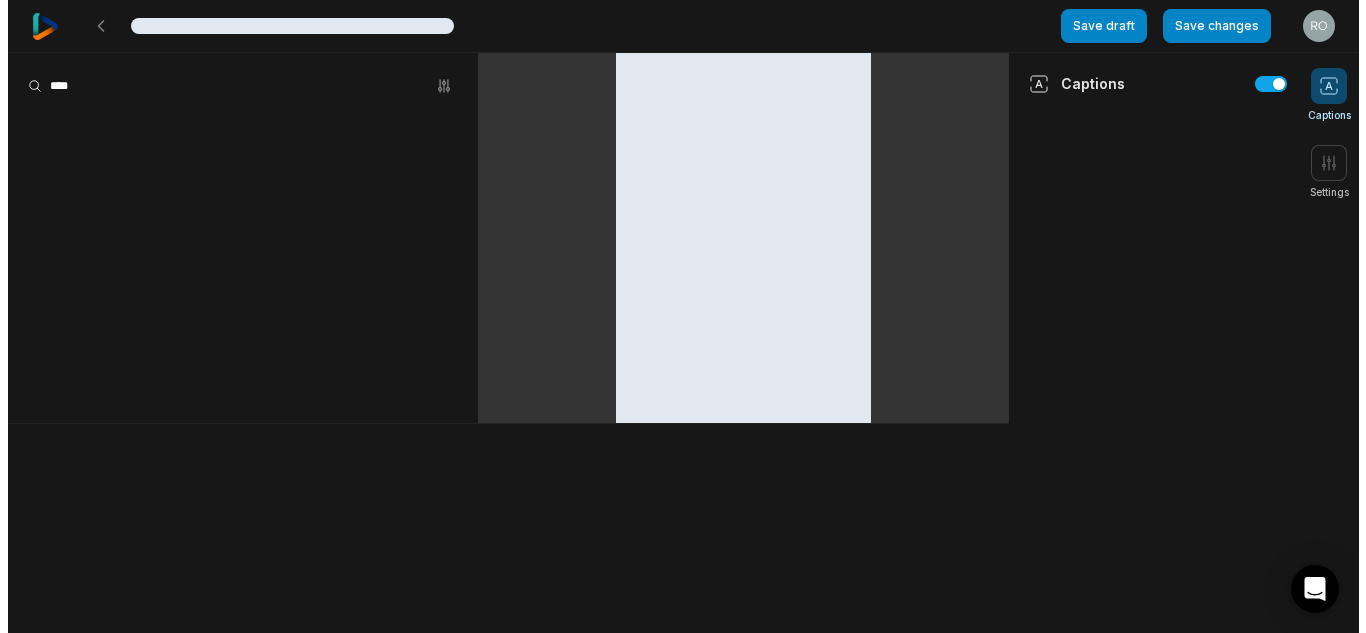 scroll, scrollTop: 0, scrollLeft: 0, axis: both 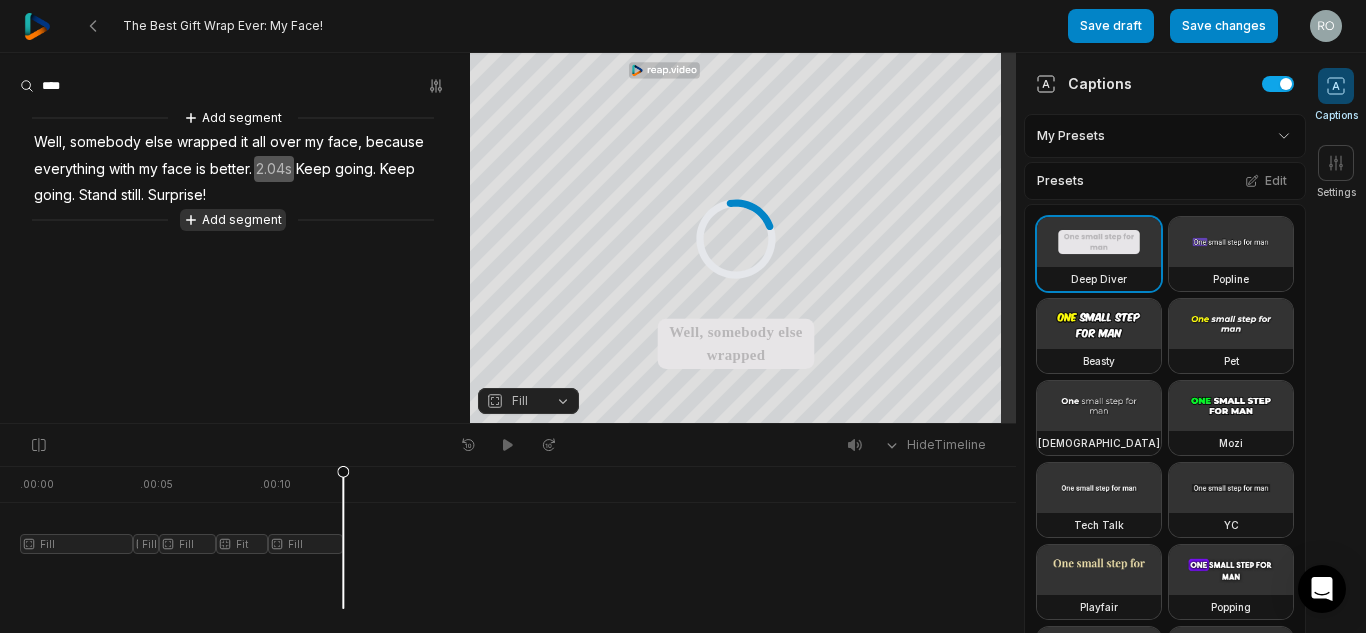 click on "Add segment" at bounding box center [233, 220] 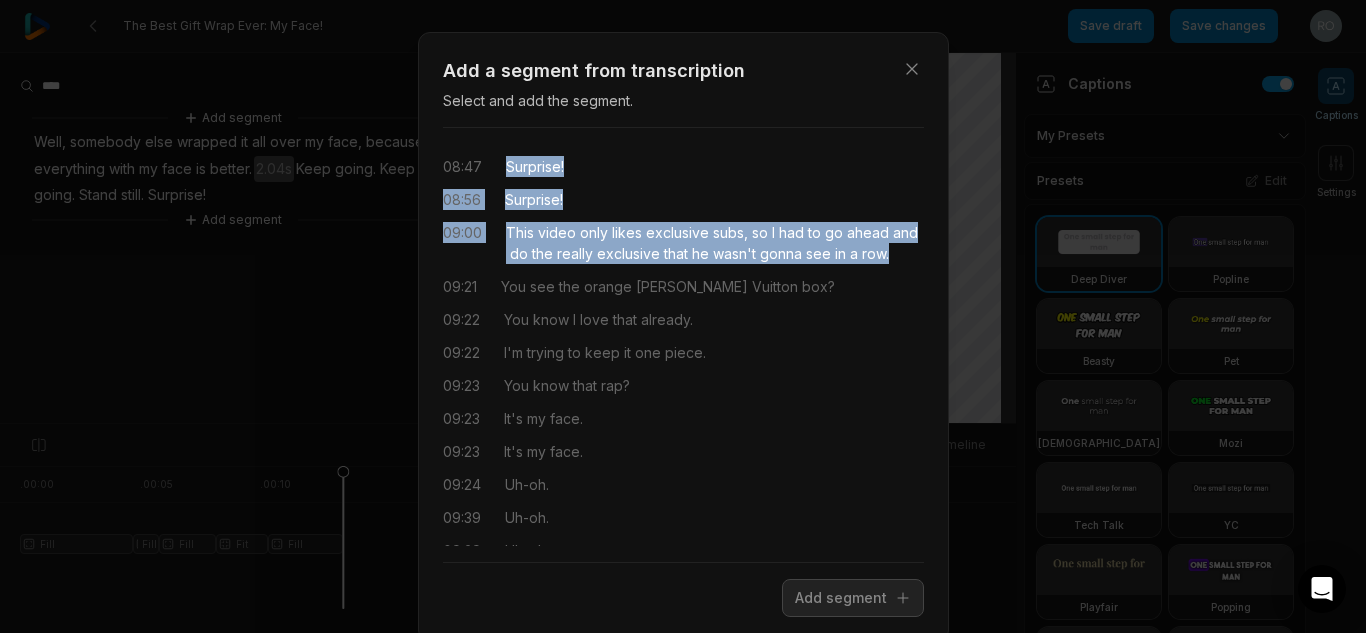drag, startPoint x: 498, startPoint y: 162, endPoint x: 547, endPoint y: 272, distance: 120.4201 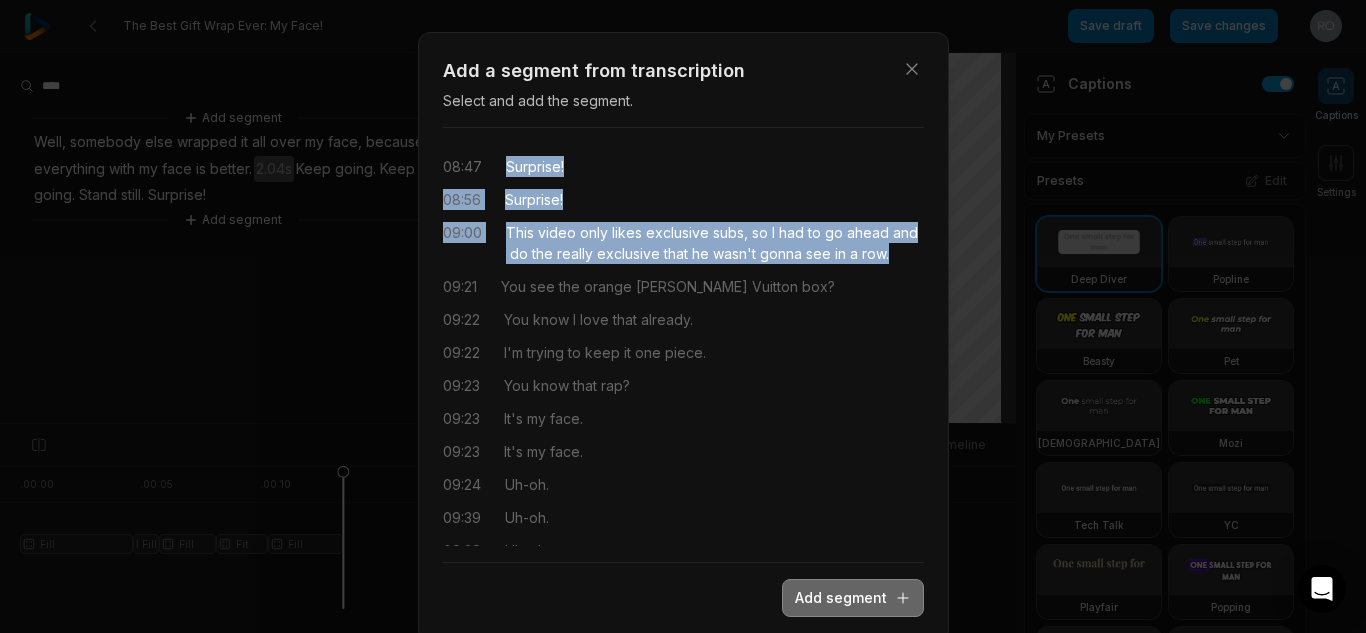 click on "Add segment" at bounding box center (853, 598) 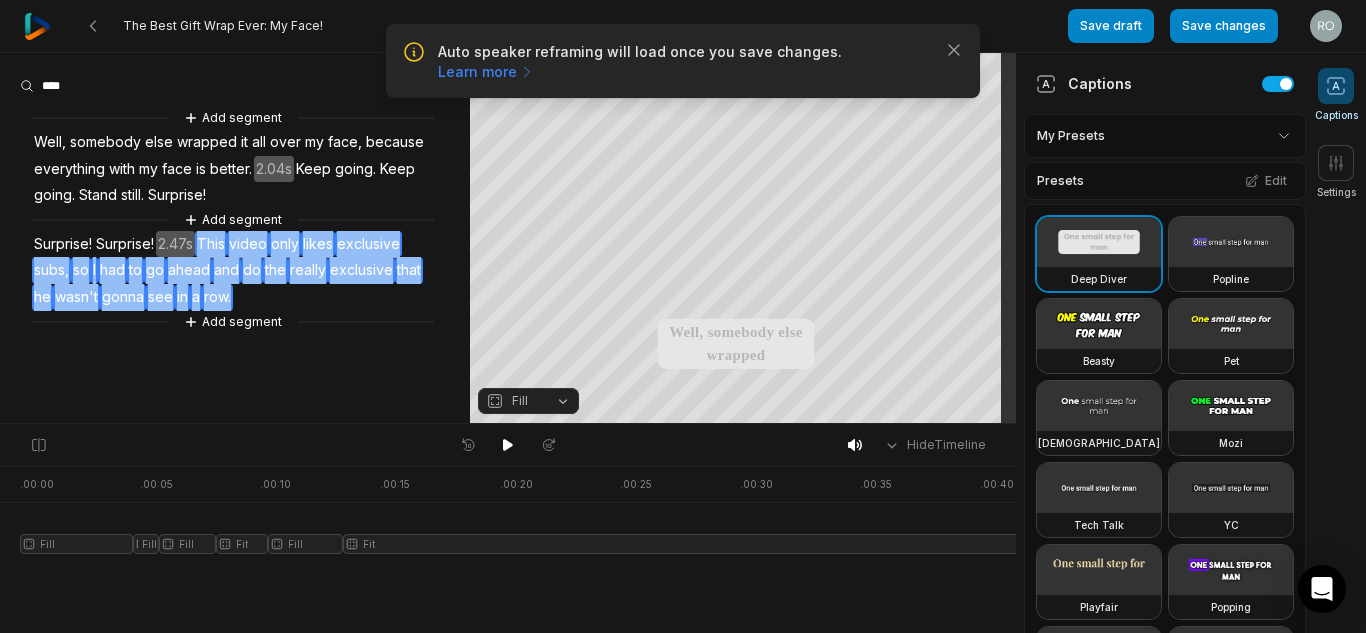 drag, startPoint x: 203, startPoint y: 232, endPoint x: 236, endPoint y: 288, distance: 65 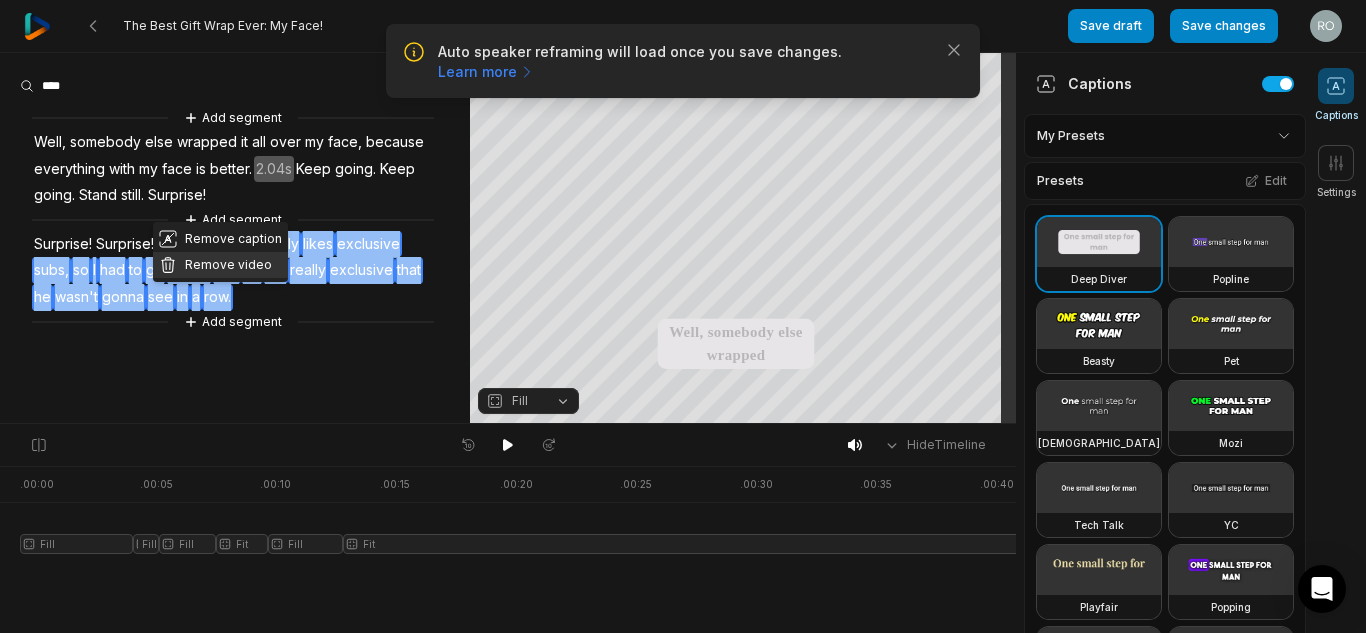 click on "Remove video" at bounding box center (220, 265) 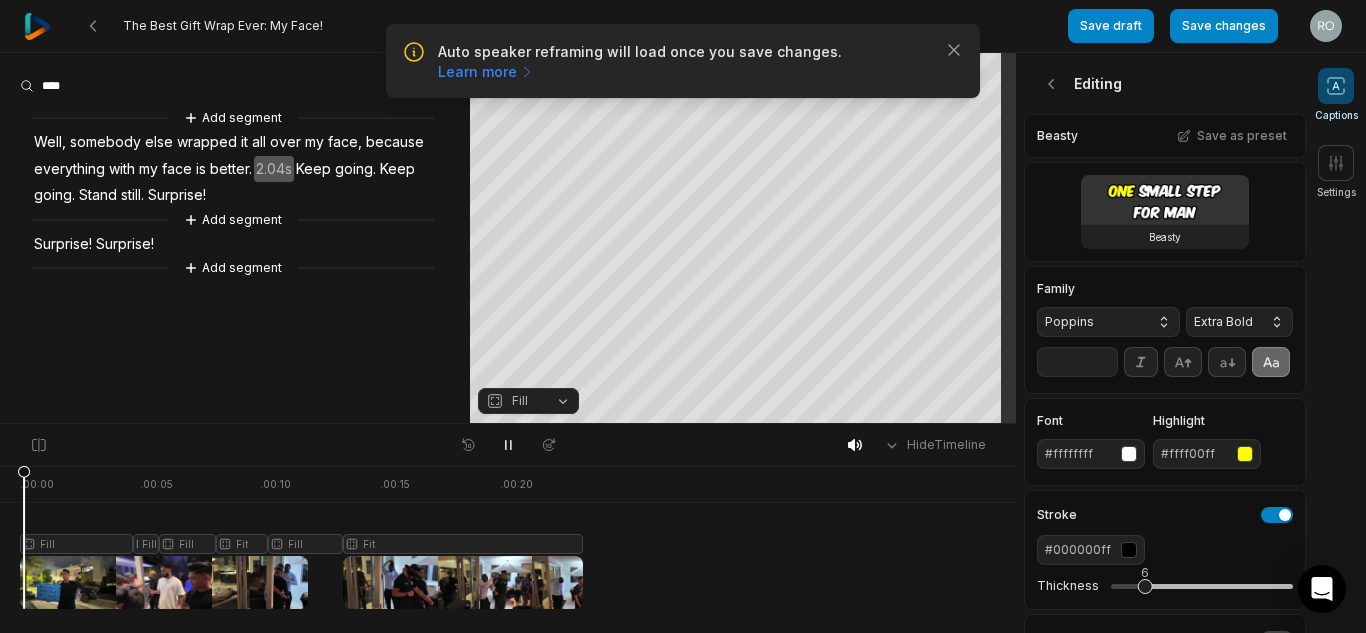 scroll, scrollTop: 0, scrollLeft: 0, axis: both 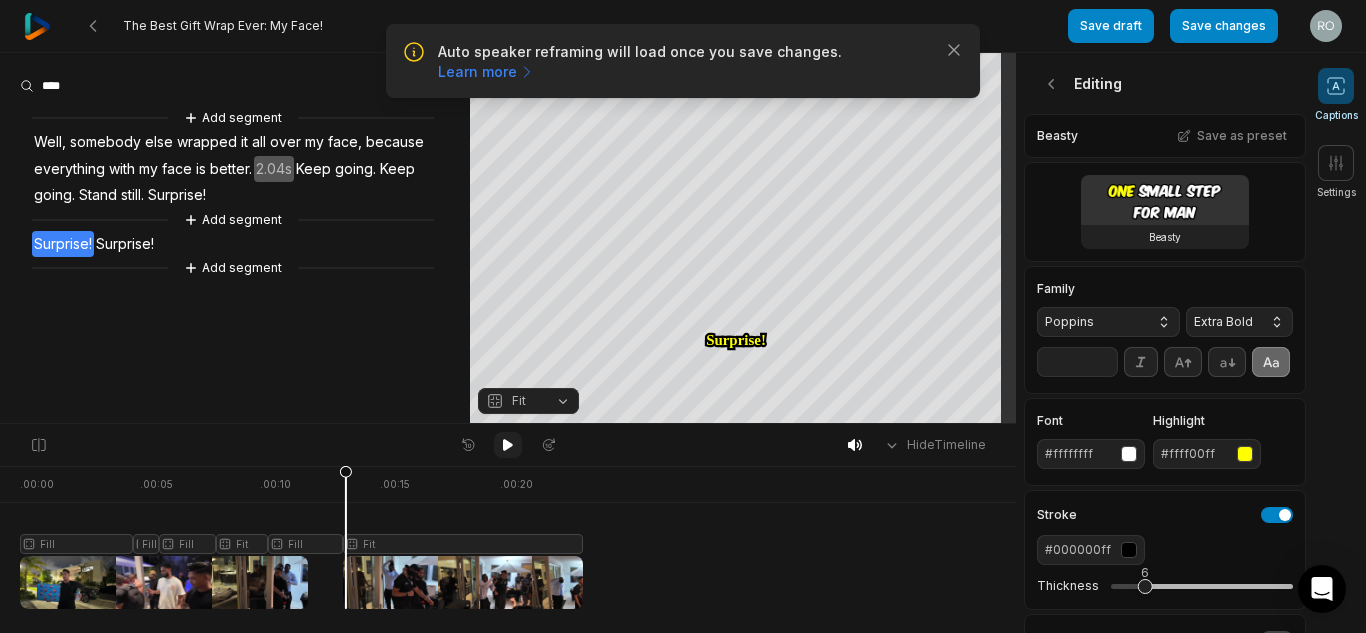 click 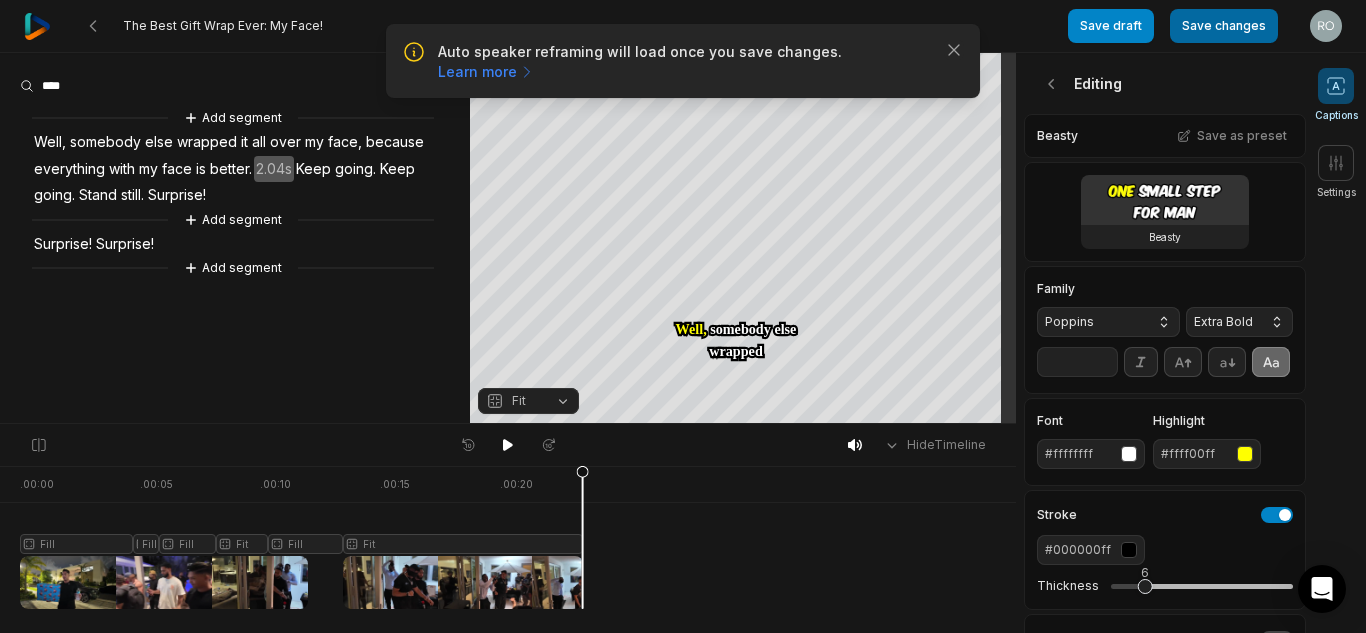 click on "Save changes" at bounding box center [1224, 26] 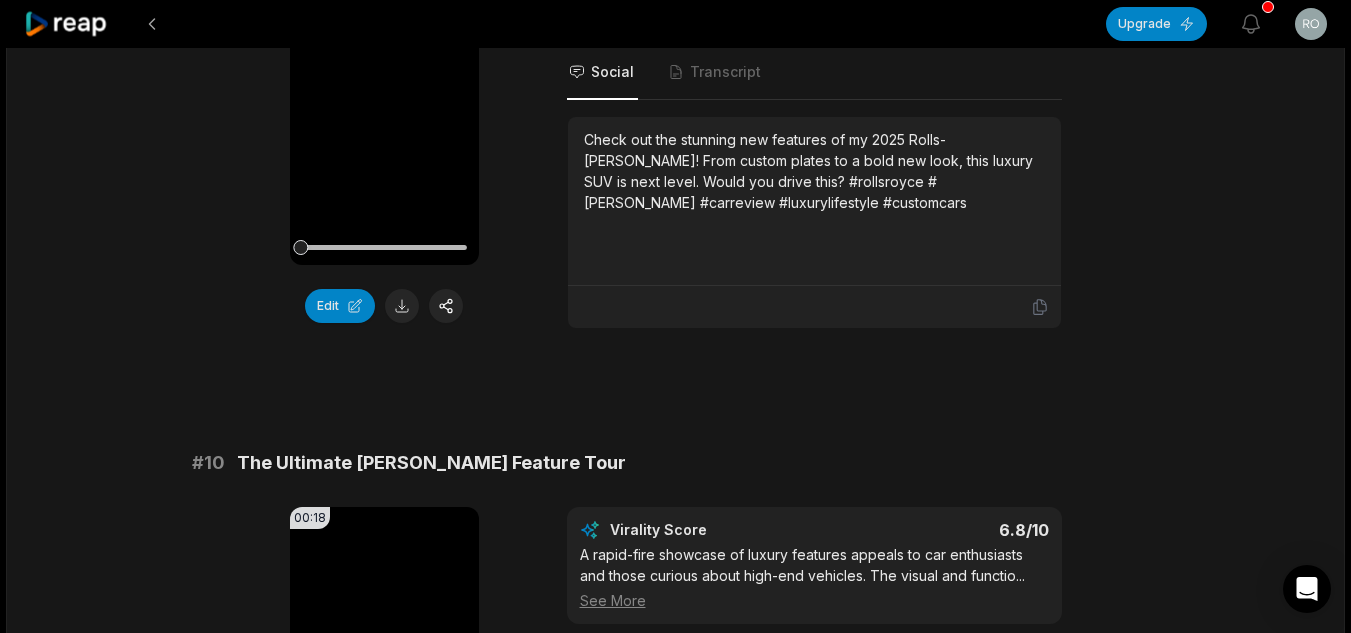 scroll, scrollTop: 5473, scrollLeft: 0, axis: vertical 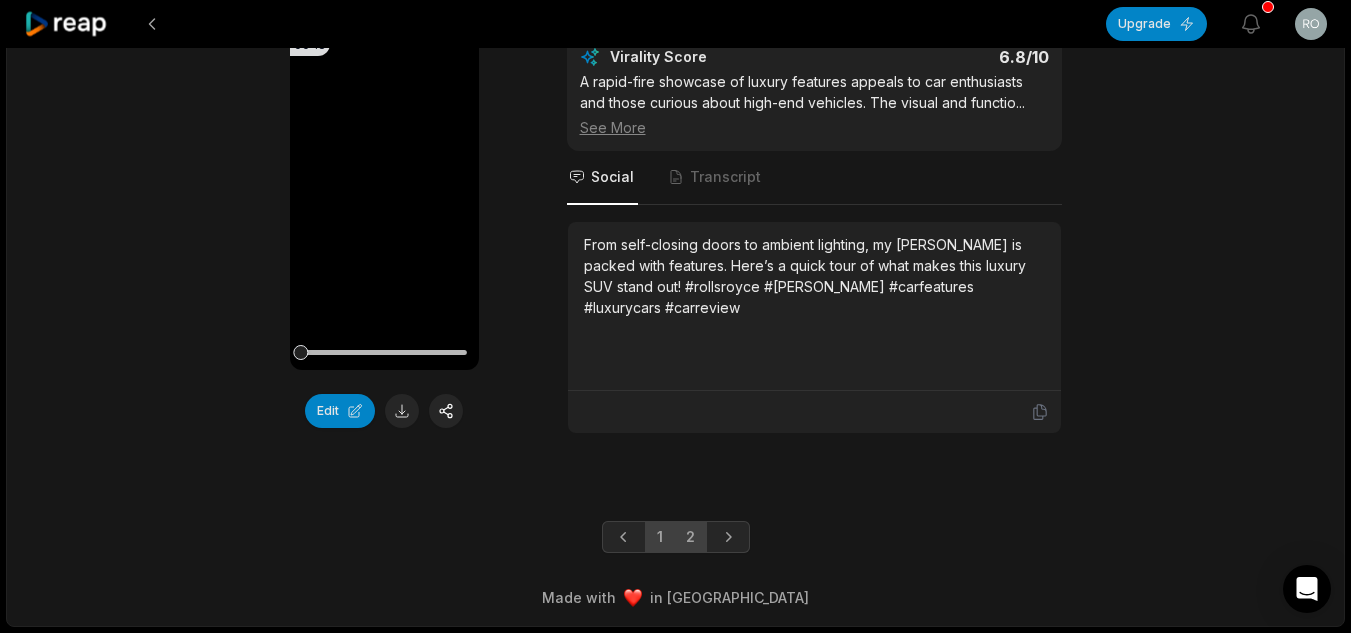 click on "2" at bounding box center [690, 537] 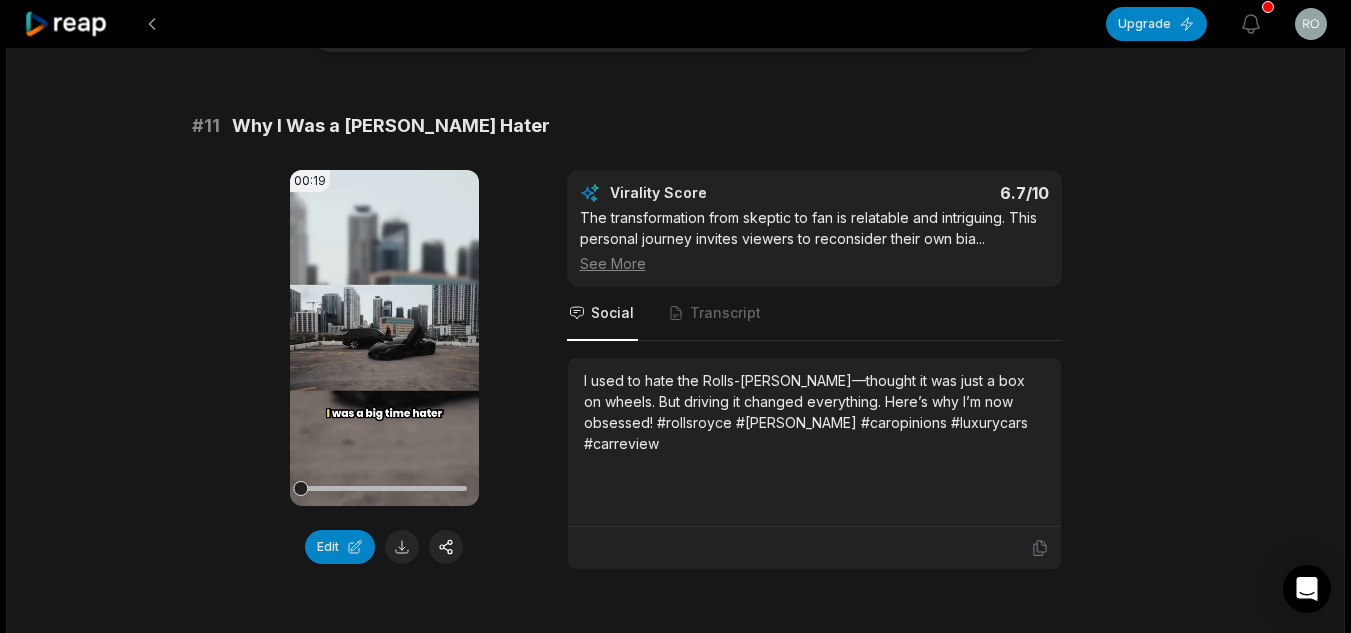 scroll, scrollTop: 100, scrollLeft: 0, axis: vertical 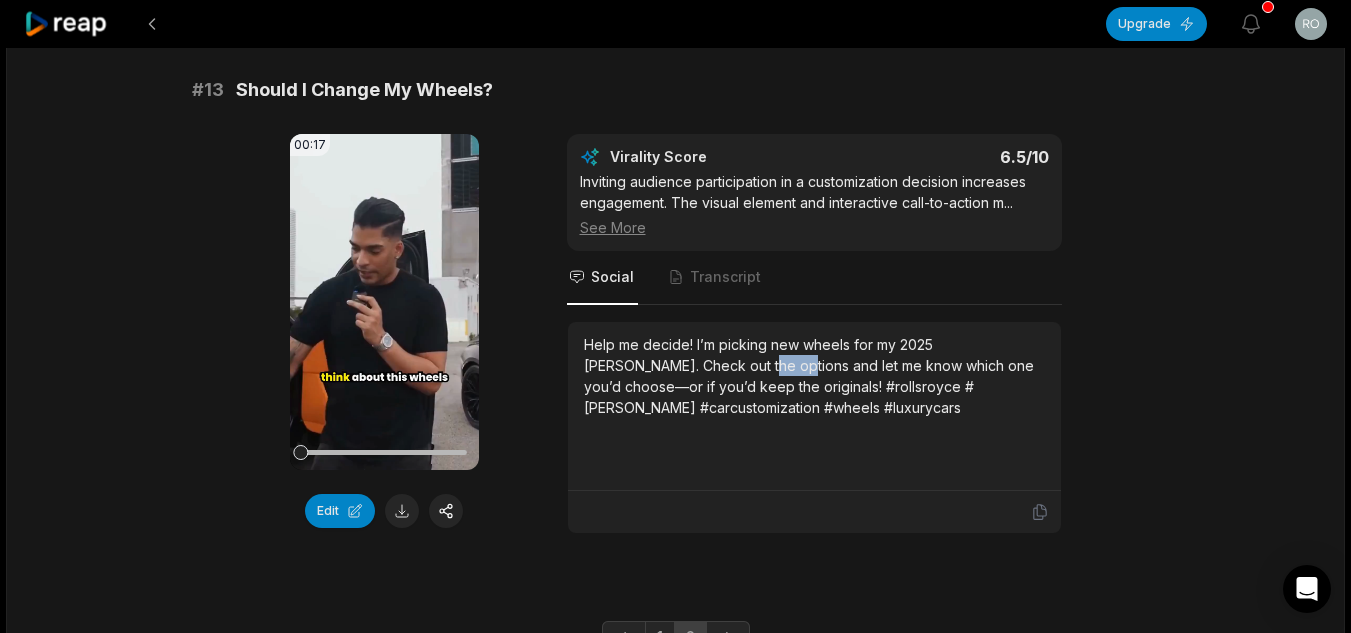 drag, startPoint x: 668, startPoint y: 369, endPoint x: 648, endPoint y: 368, distance: 20.024984 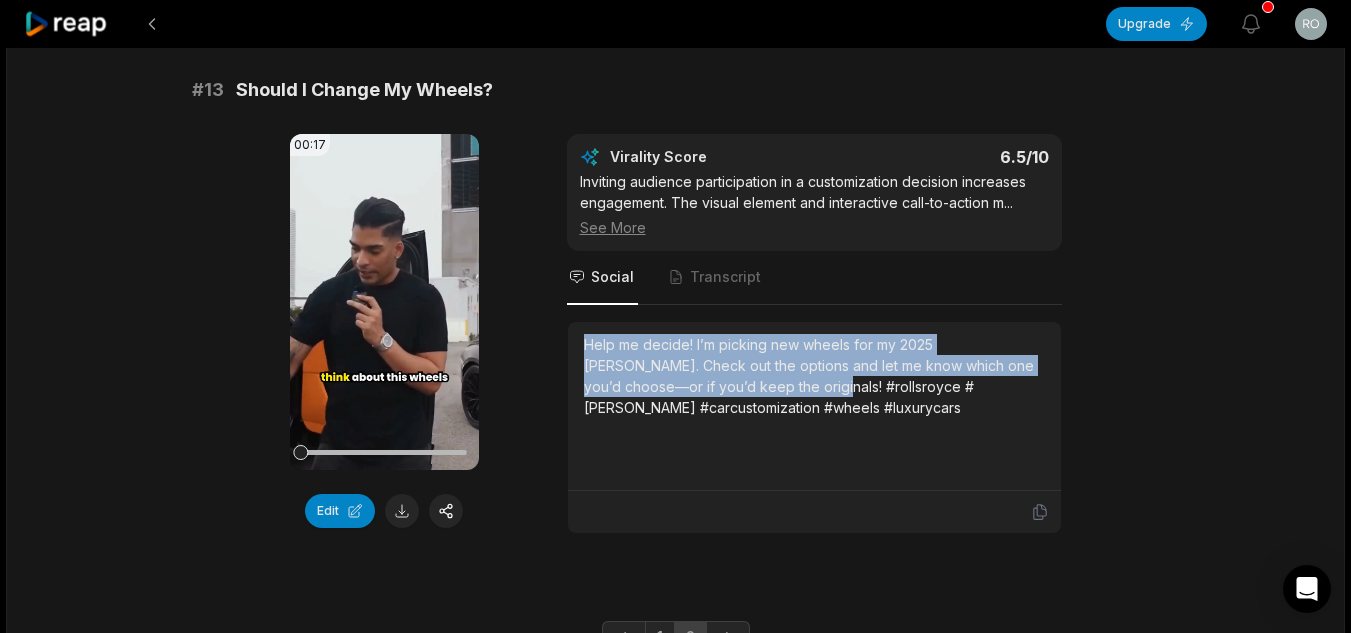 drag, startPoint x: 704, startPoint y: 391, endPoint x: 579, endPoint y: 347, distance: 132.51793 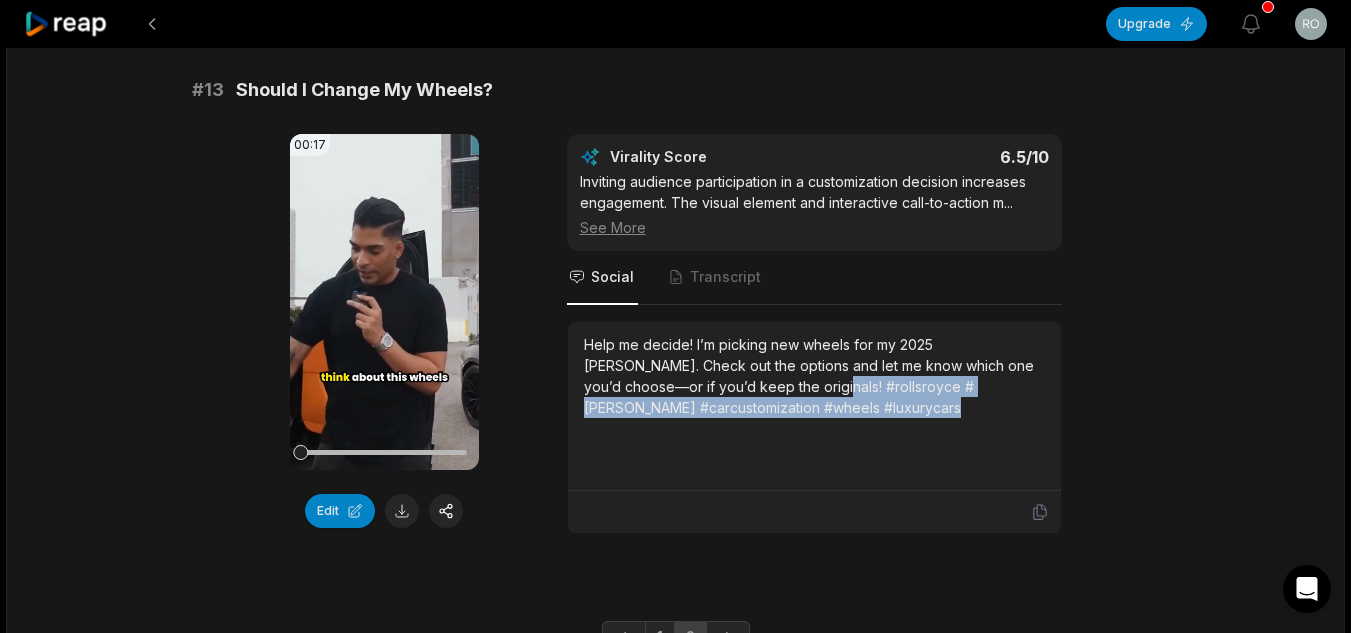 drag, startPoint x: 705, startPoint y: 385, endPoint x: 717, endPoint y: 405, distance: 23.323807 